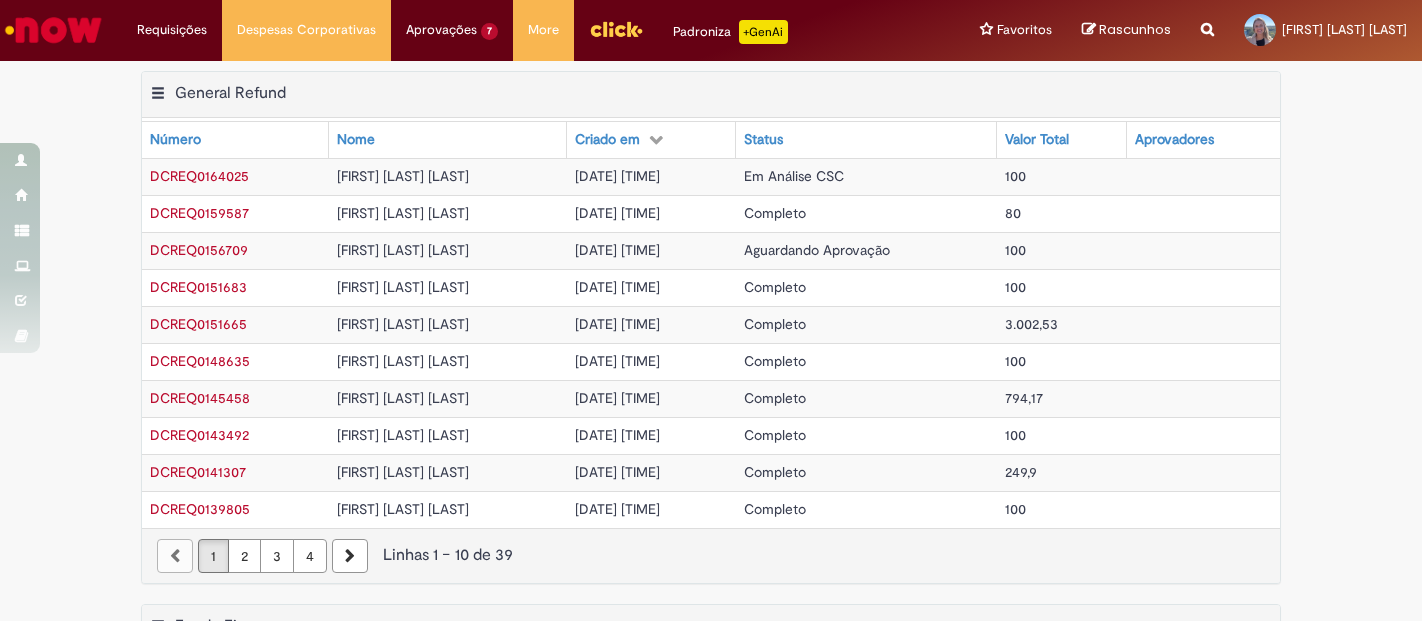 scroll, scrollTop: 0, scrollLeft: 0, axis: both 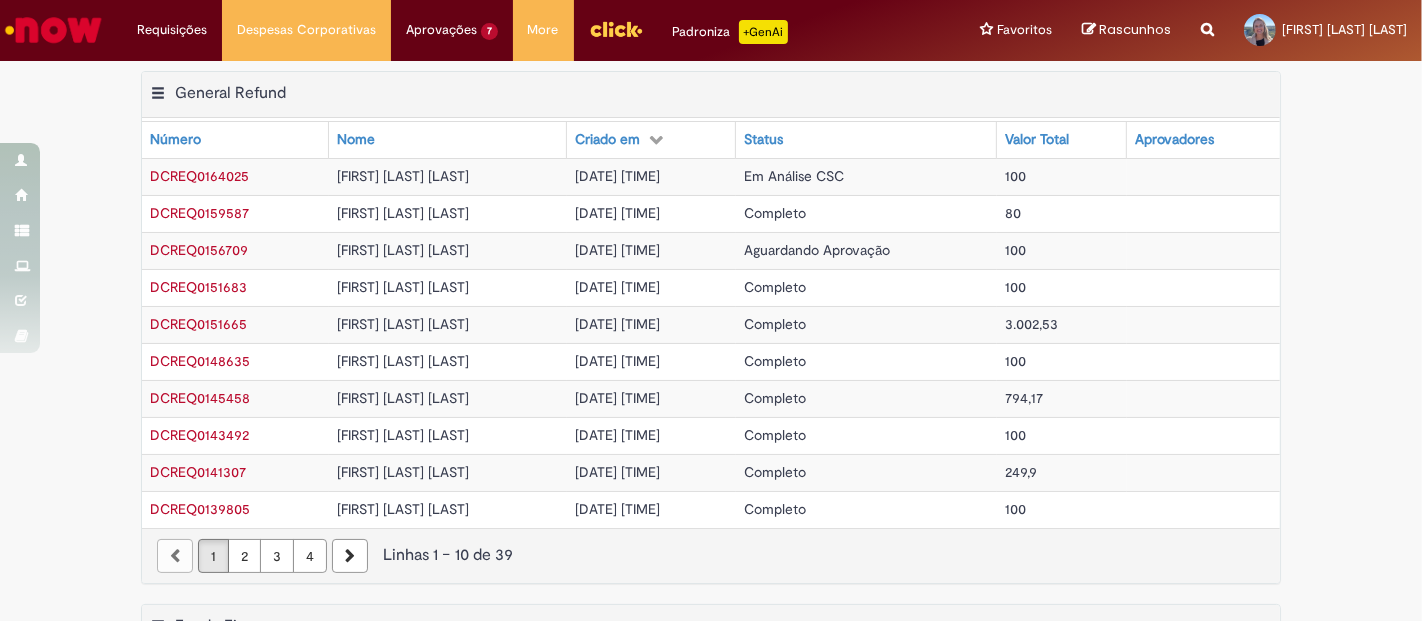 click on "Aguardando Aprovação" at bounding box center [817, 250] 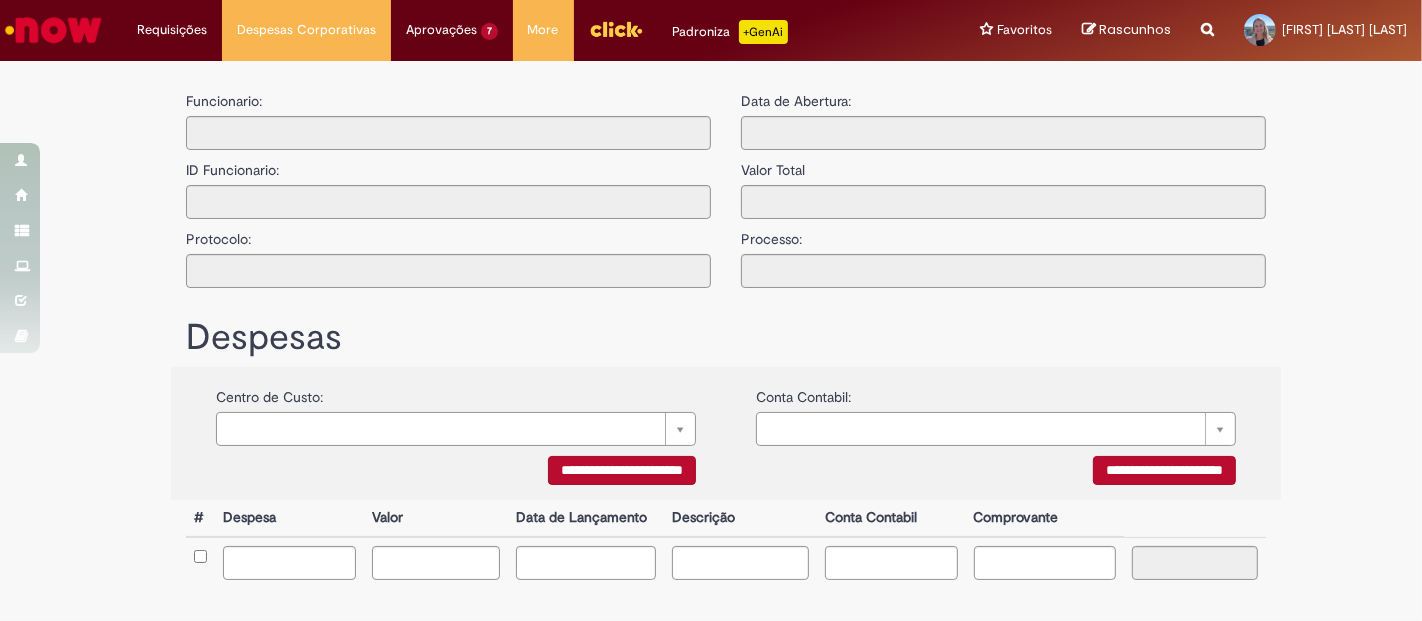 type on "**********" 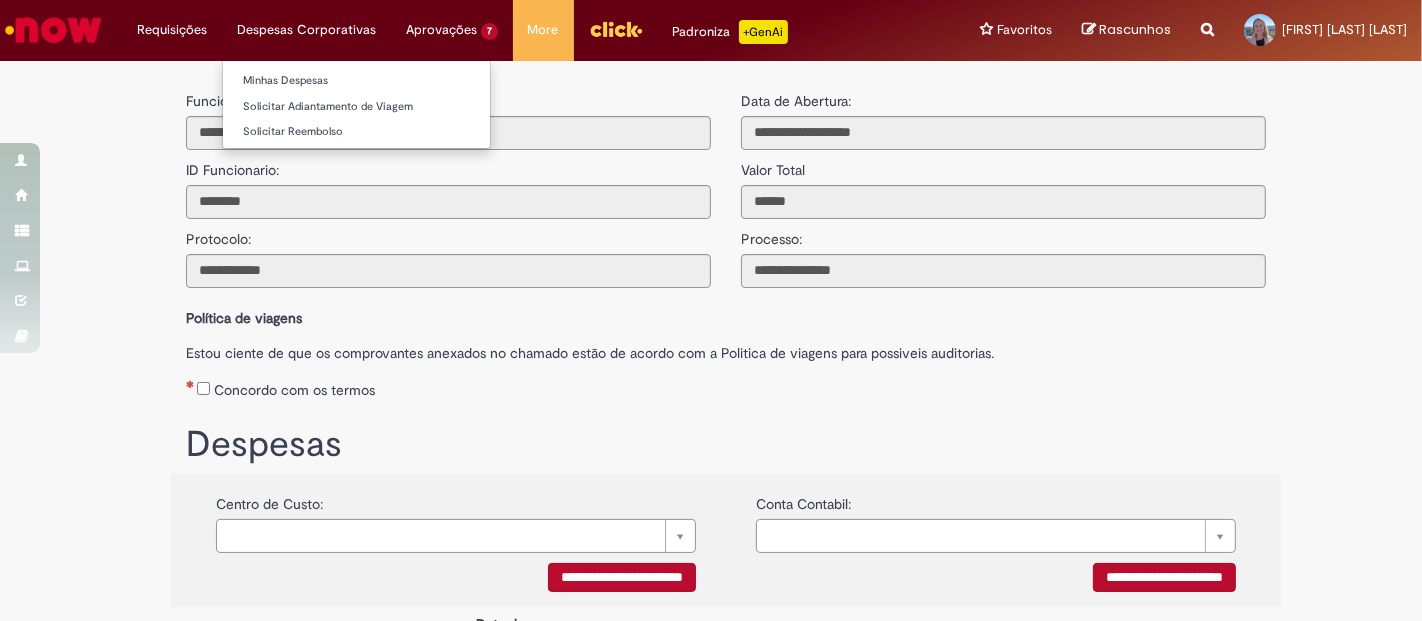 click on "Despesas Corporativas
Minhas Despesas
Solicitar Adiantamento de Viagem
Solicitar Reembolso" at bounding box center (172, 30) 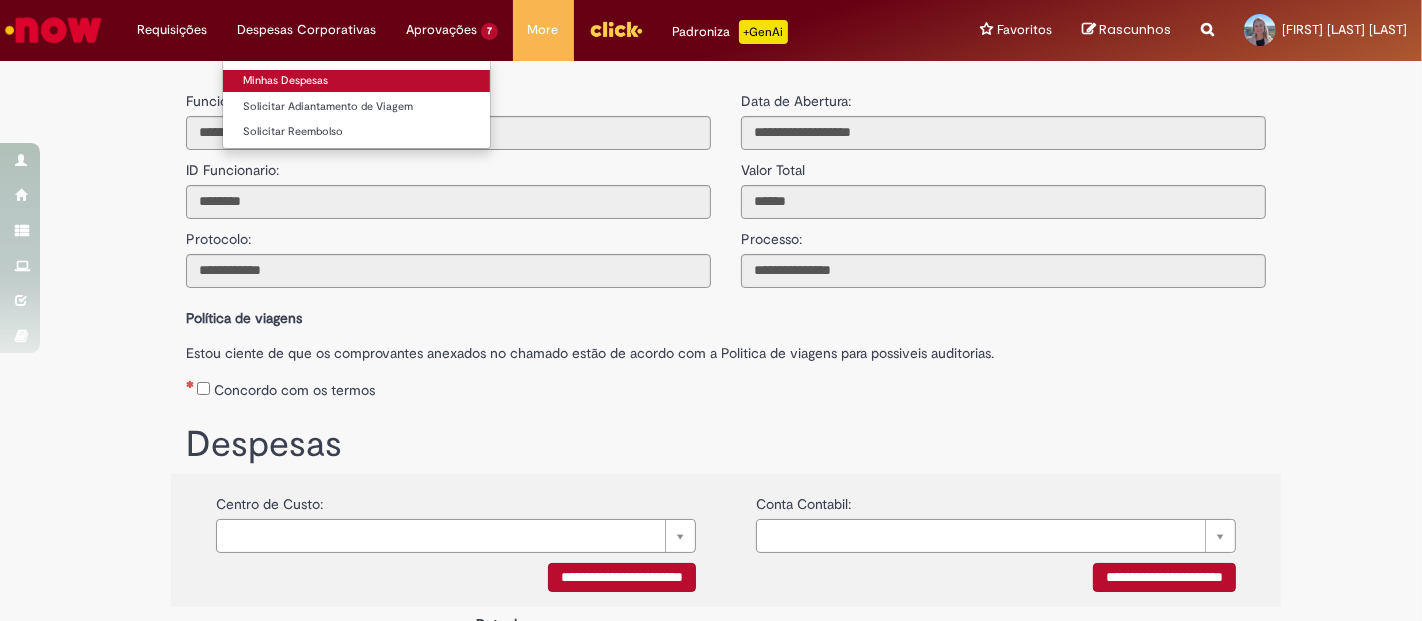 click on "Minhas Despesas" at bounding box center [356, 81] 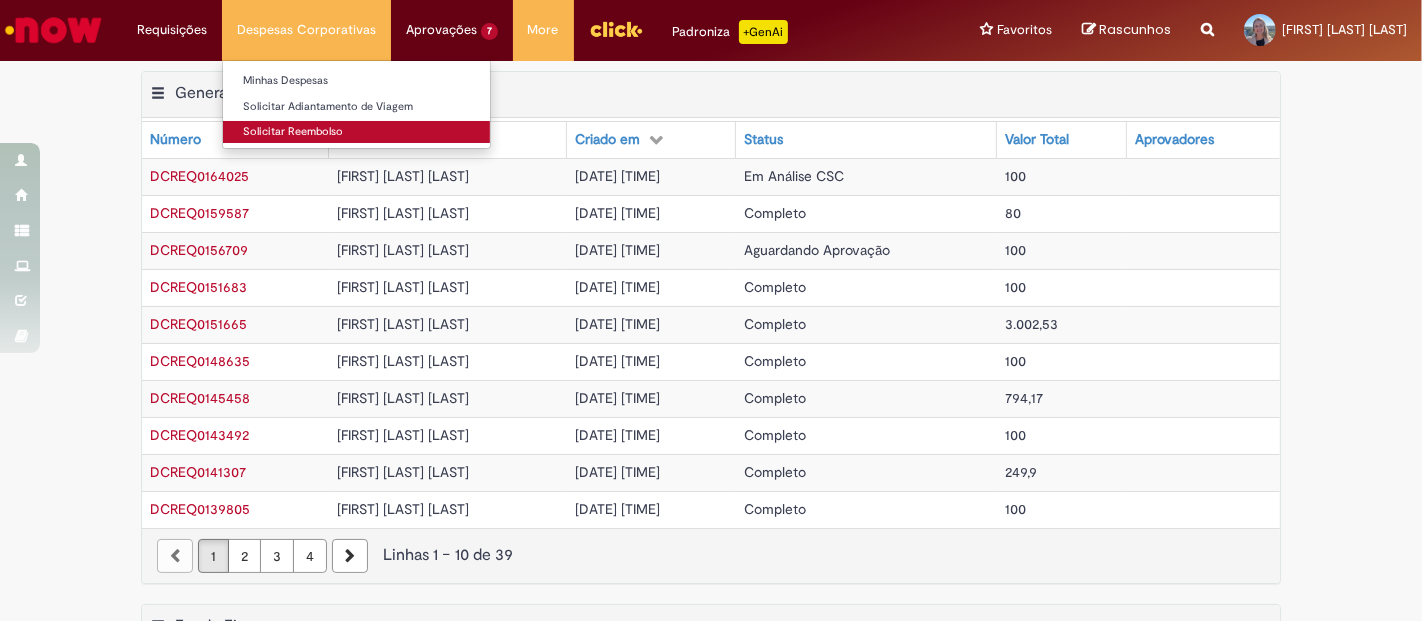 click on "Solicitar Reembolso" at bounding box center (356, 132) 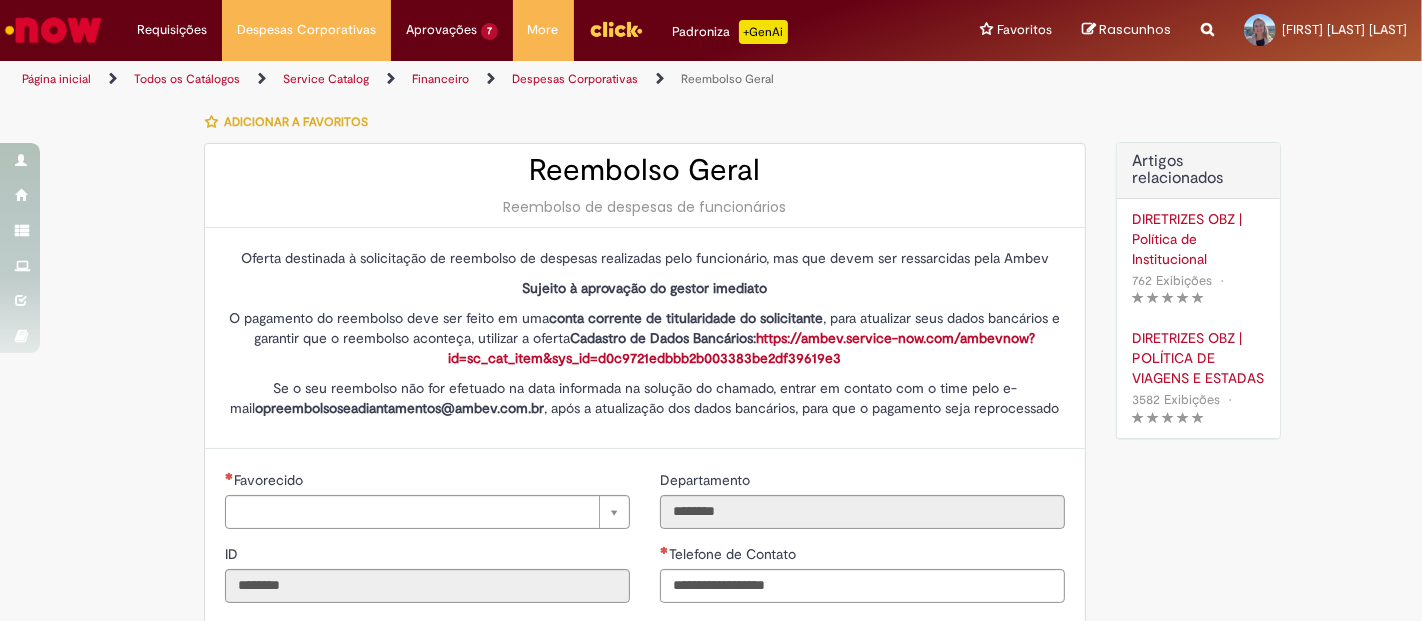 type on "**********" 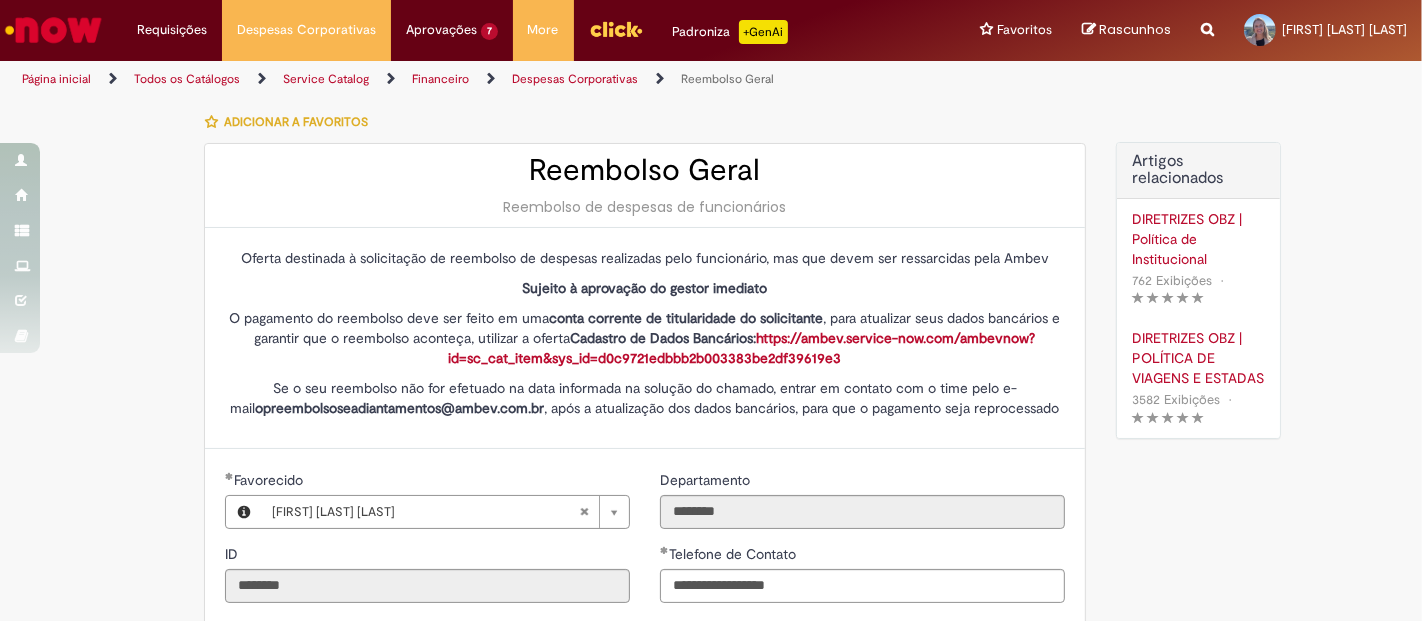 type on "**********" 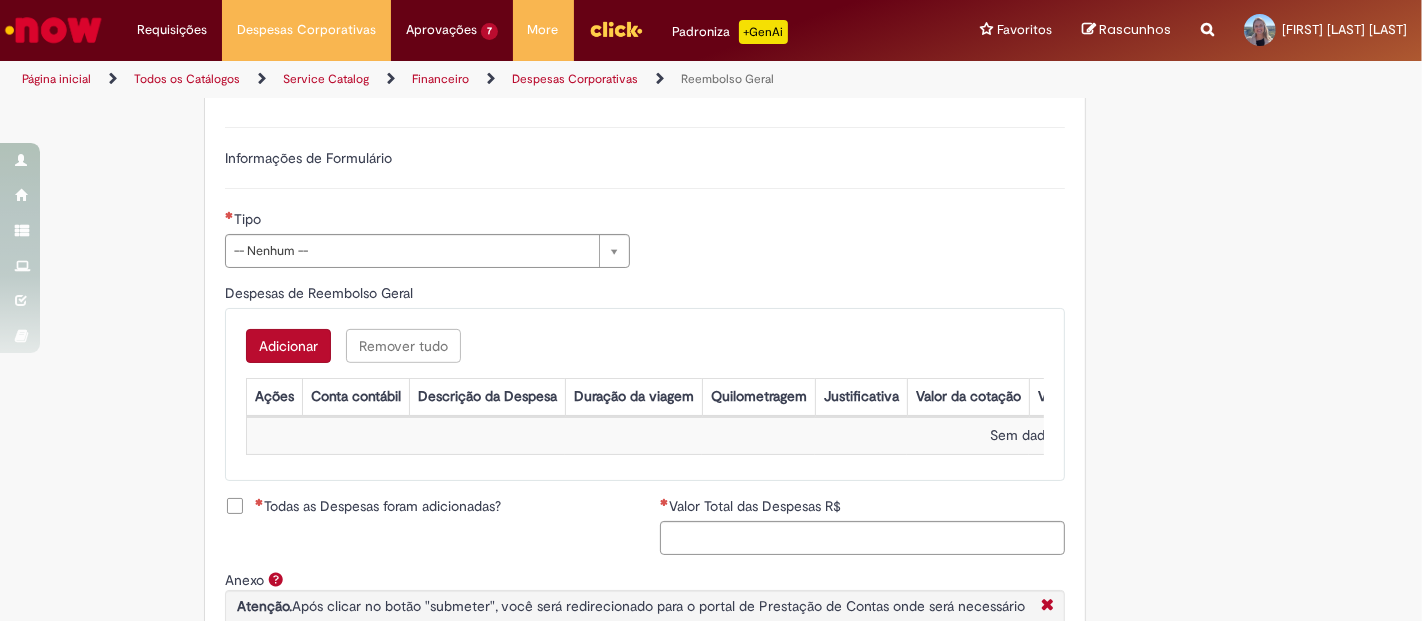 scroll, scrollTop: 666, scrollLeft: 0, axis: vertical 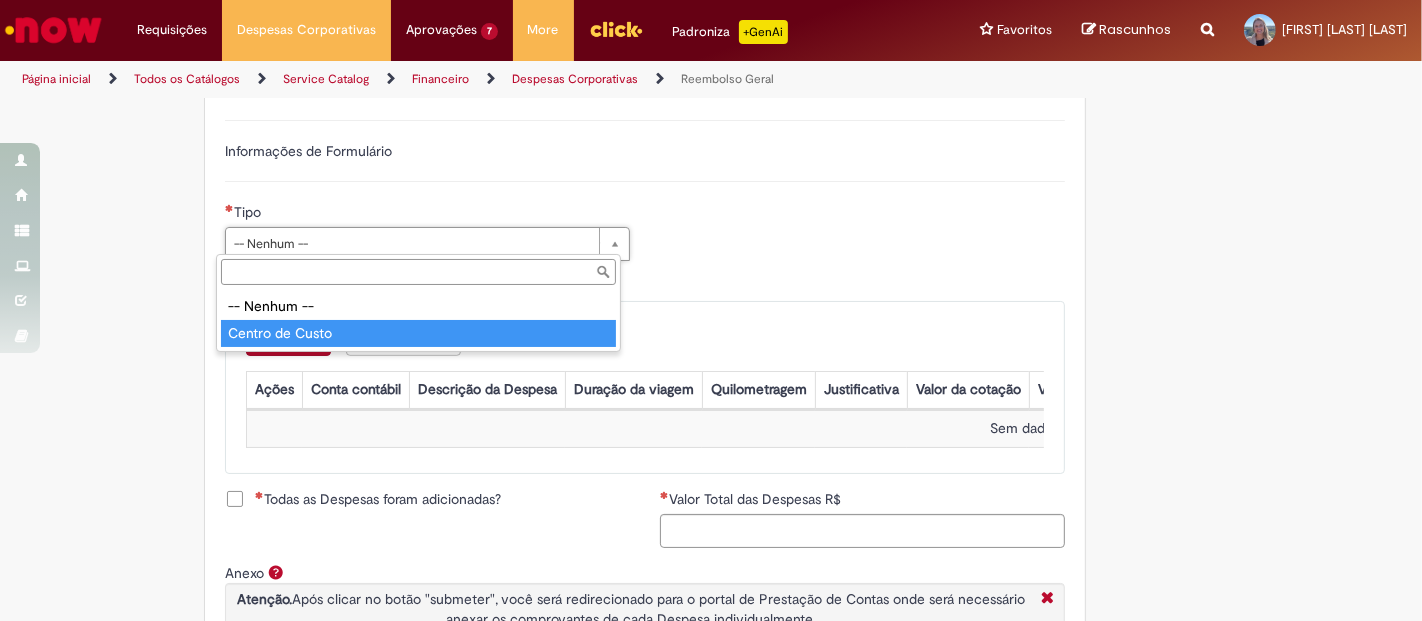 type on "**********" 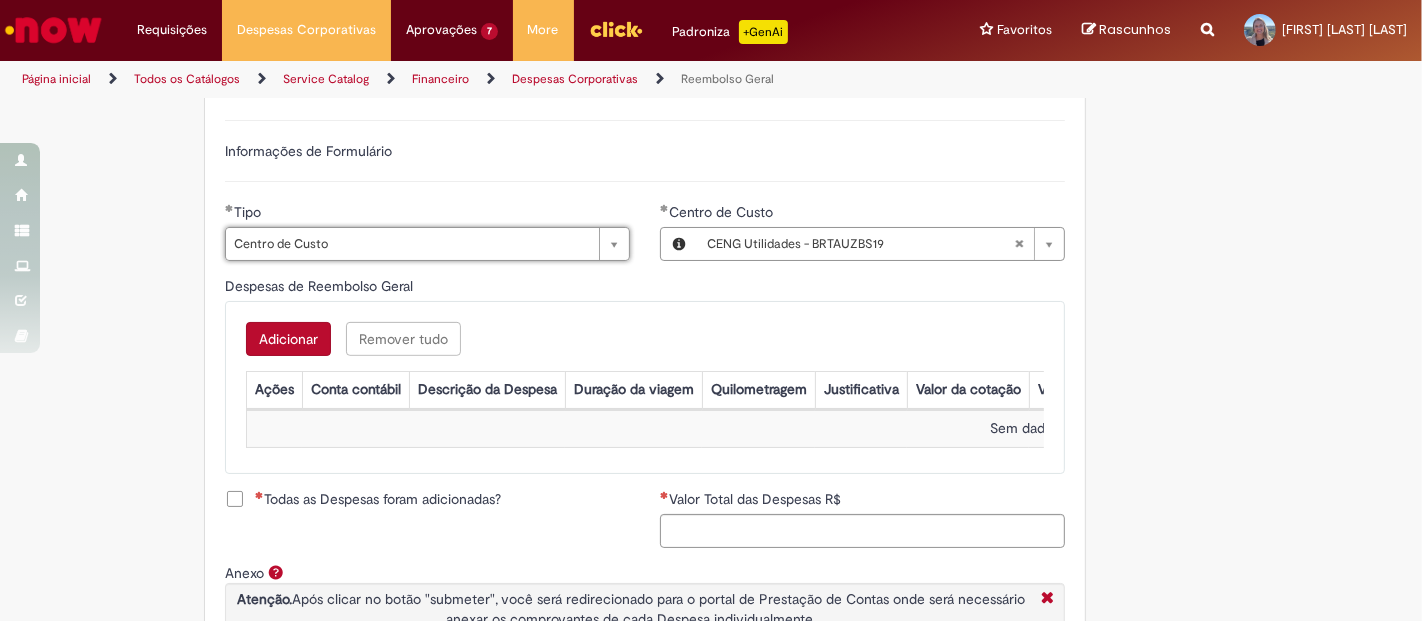 click on "Adicionar" at bounding box center (288, 339) 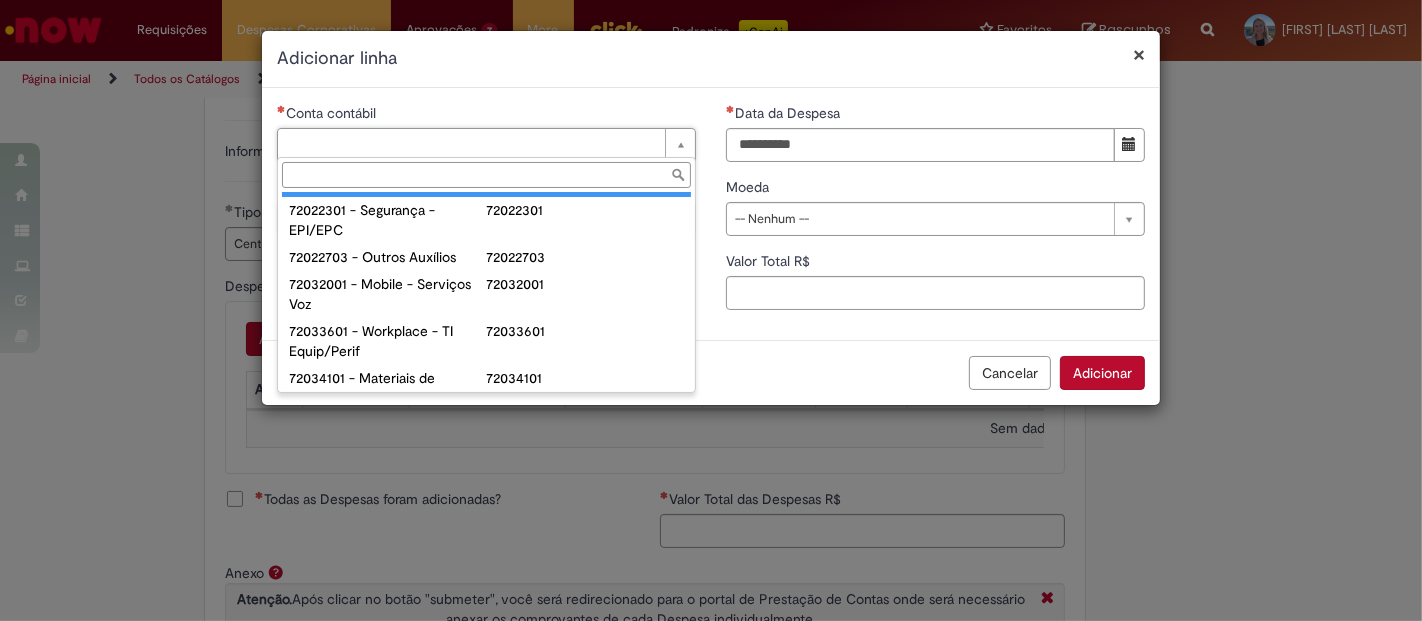 scroll, scrollTop: 171, scrollLeft: 0, axis: vertical 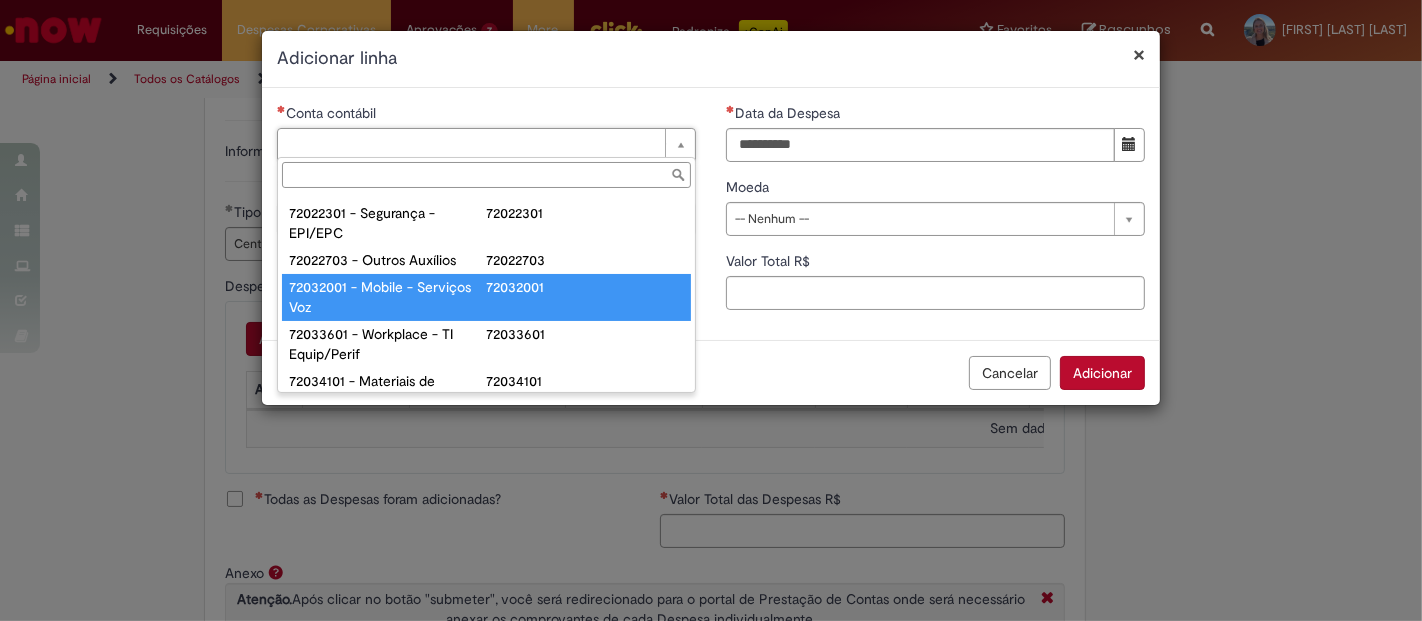 type on "**********" 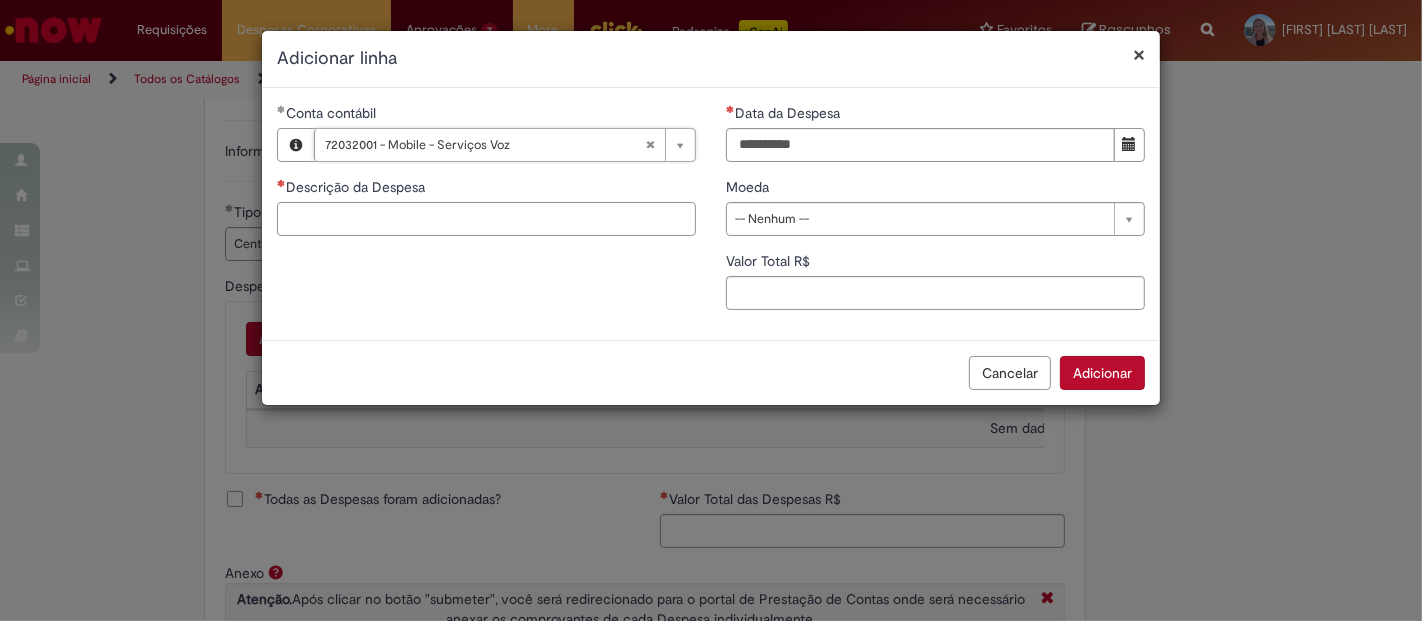 click on "Descrição da Despesa" at bounding box center [486, 219] 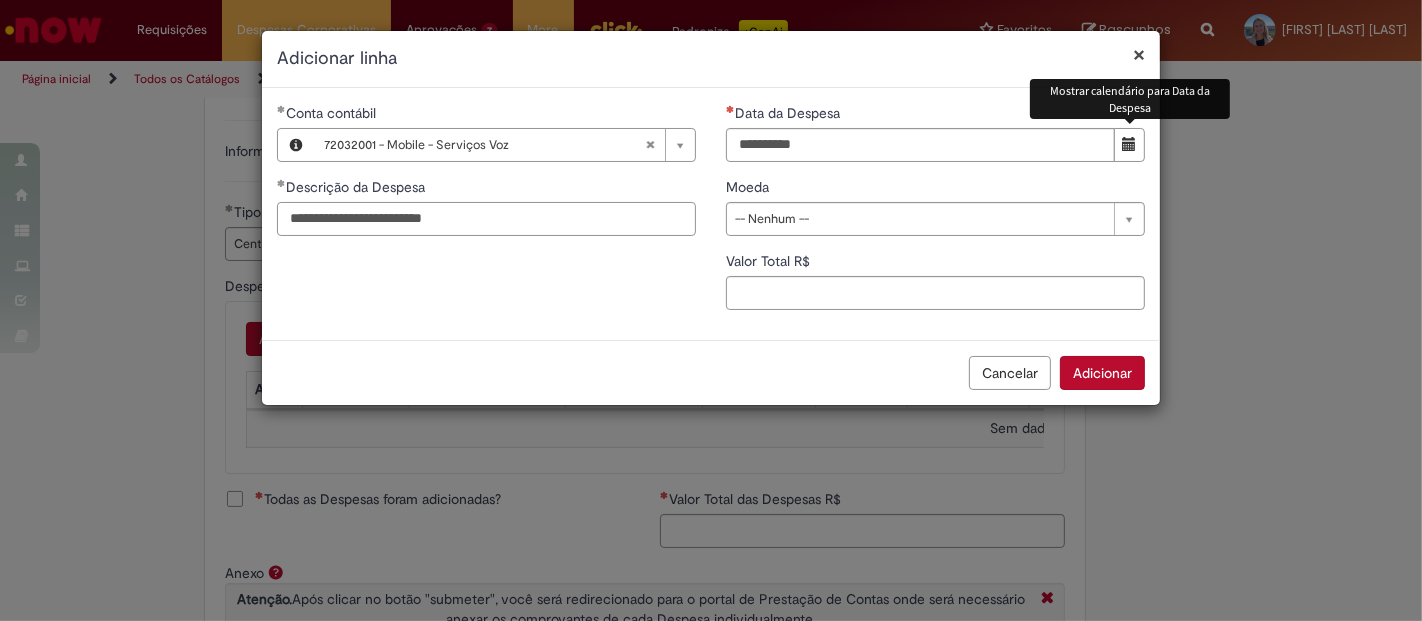 type on "**********" 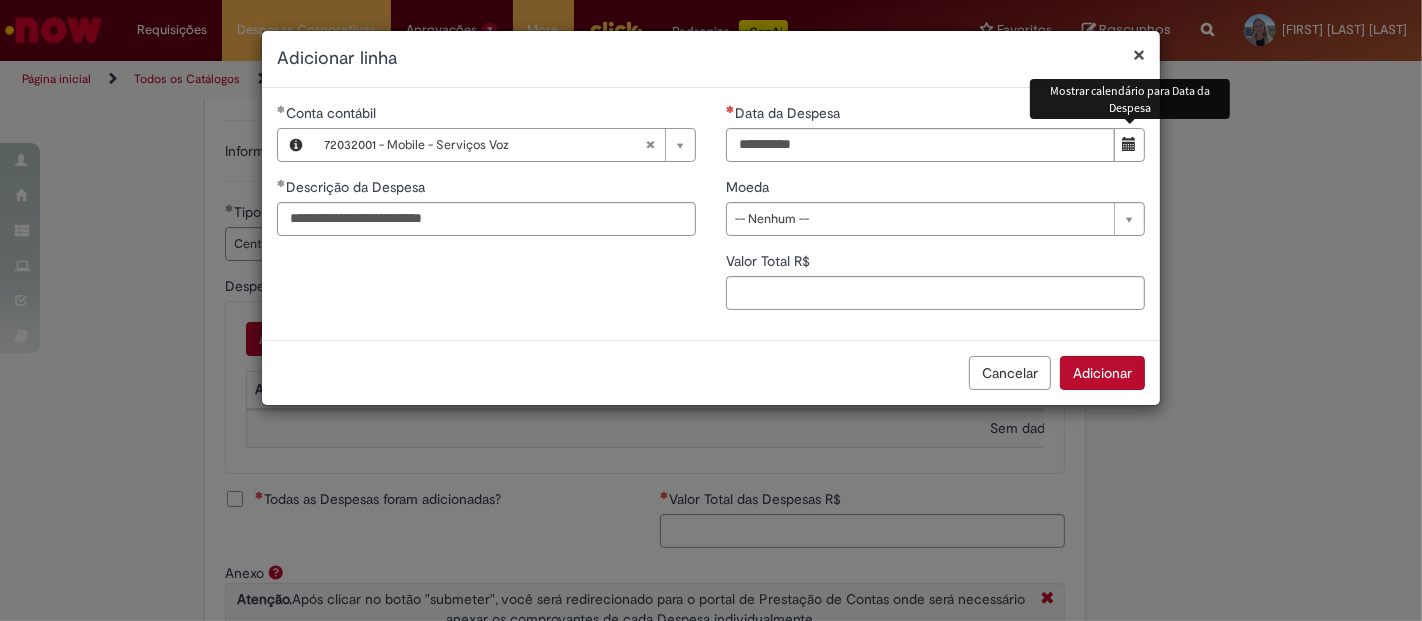 click at bounding box center [1130, 144] 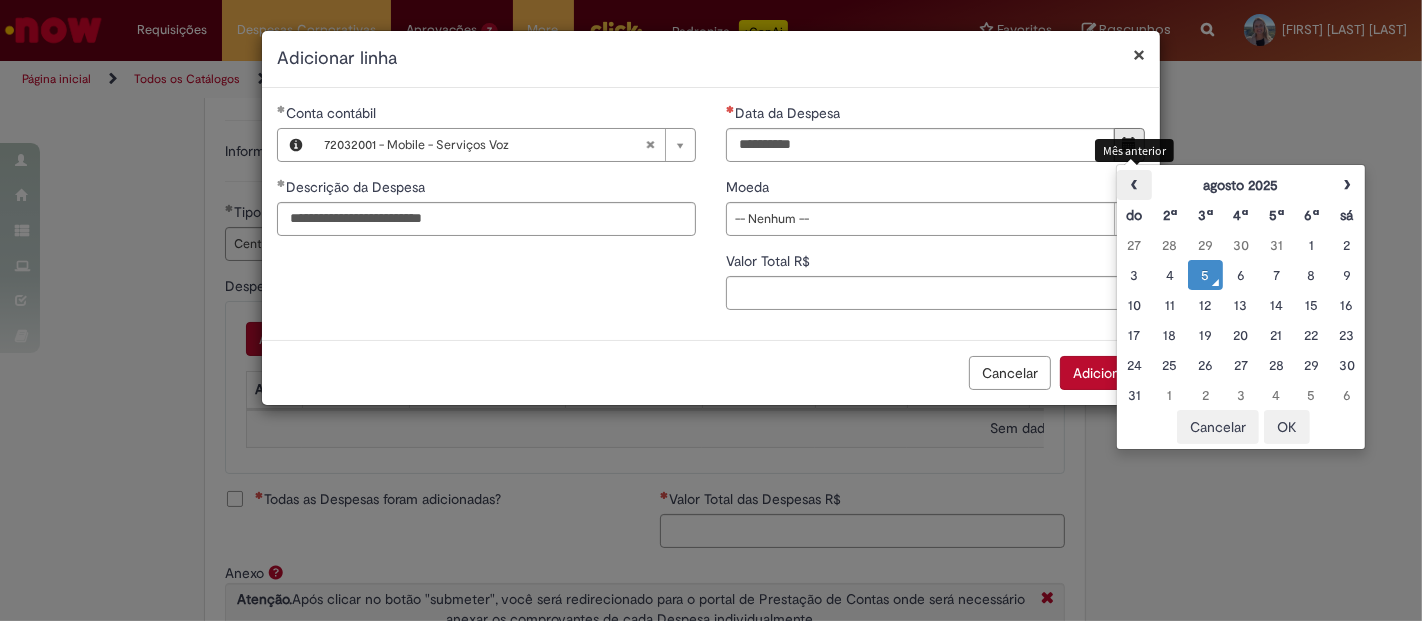 click on "‹" at bounding box center [1134, 185] 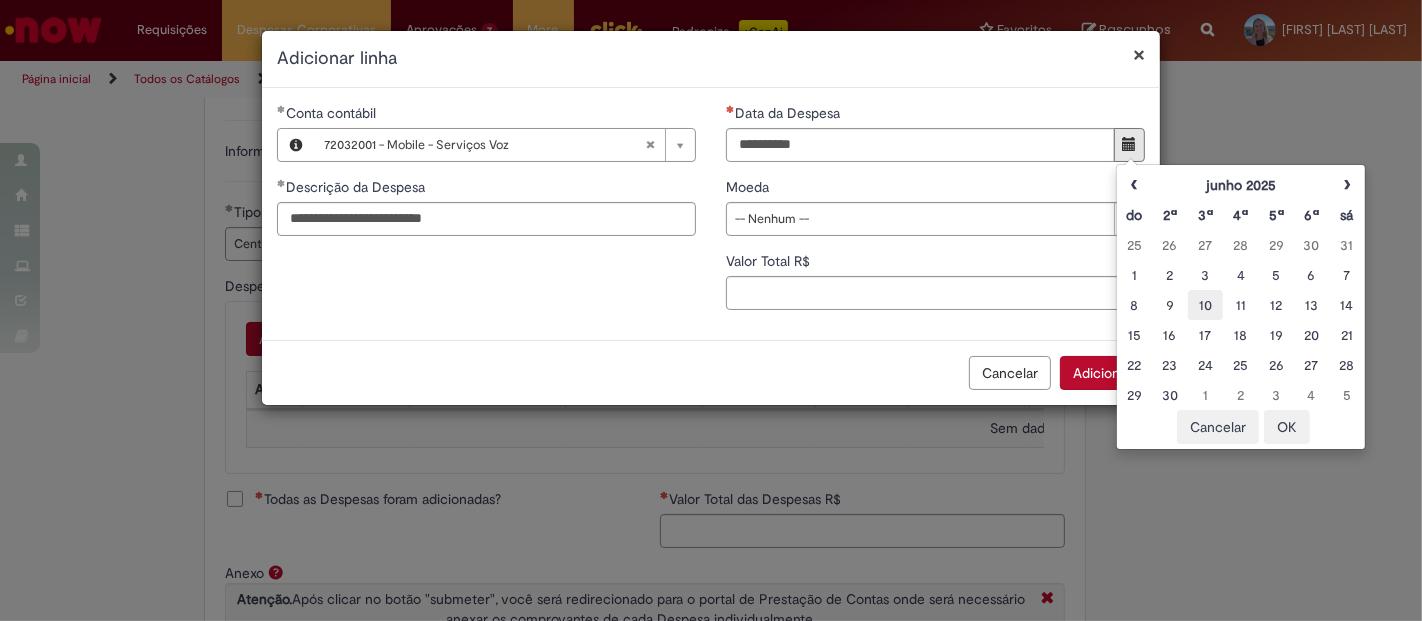 click on "10" at bounding box center (1205, 305) 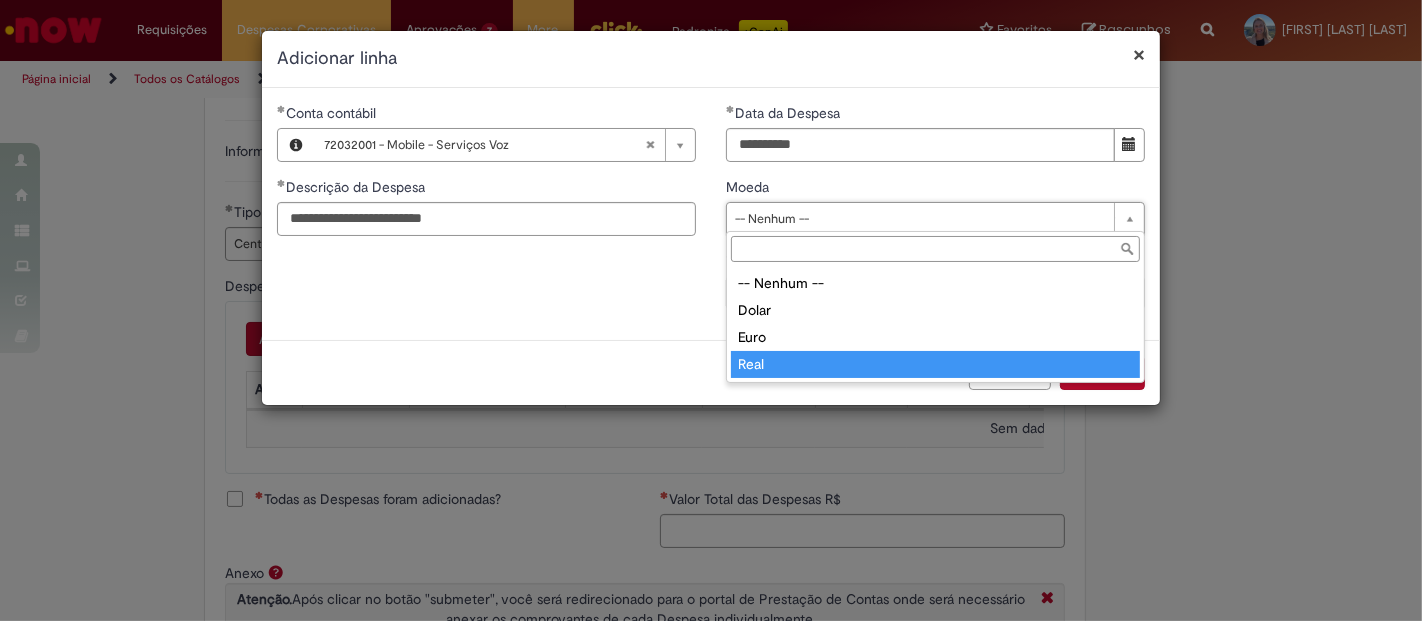 type on "****" 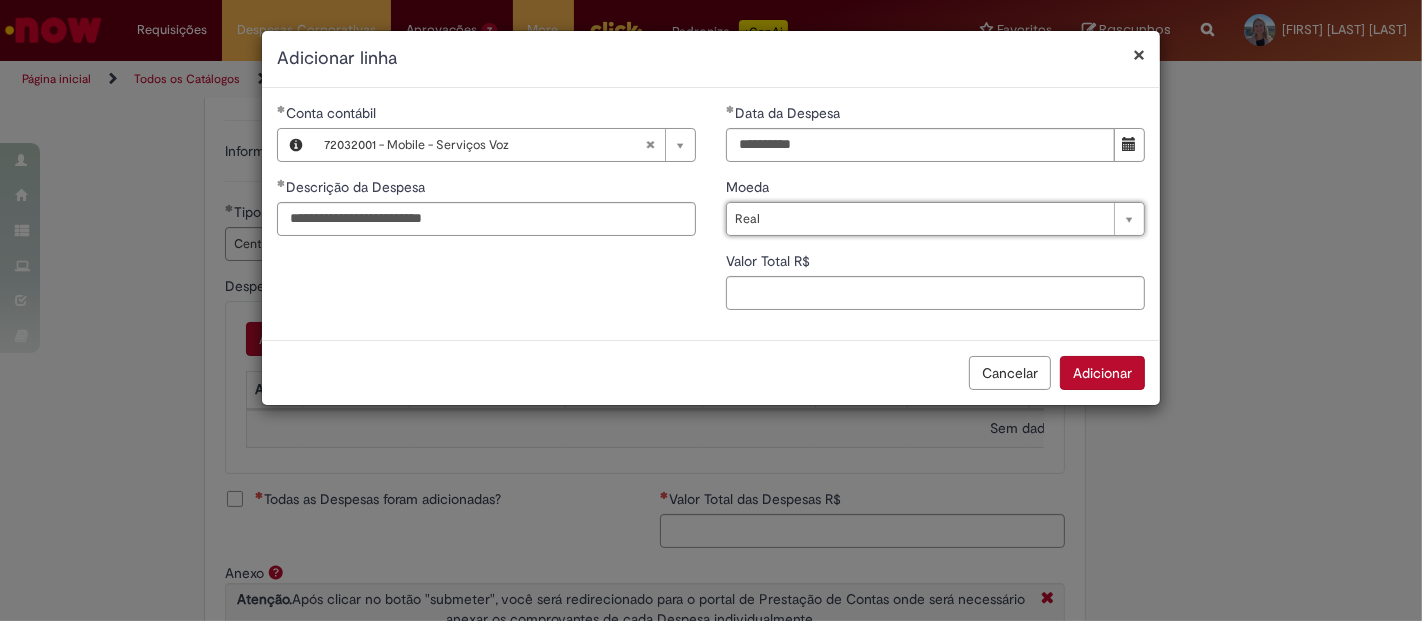click on "Valor Total R$" at bounding box center (935, 263) 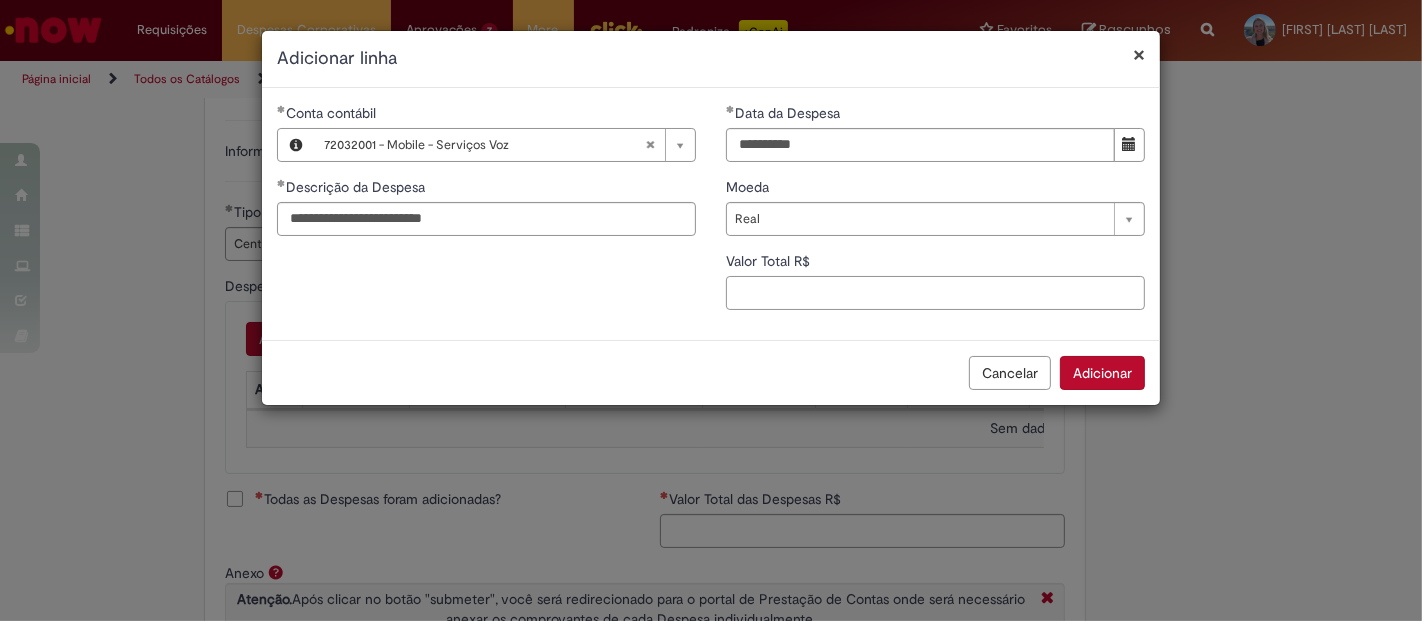 click on "Valor Total R$" at bounding box center [935, 293] 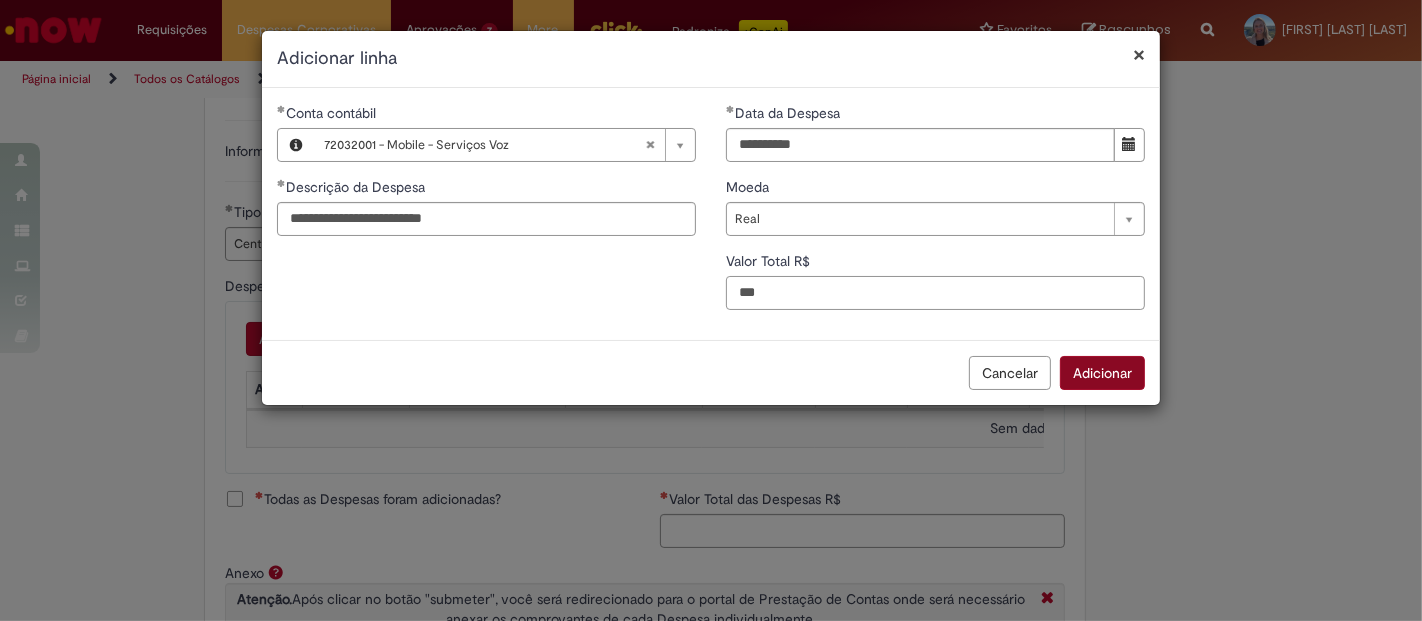 type on "***" 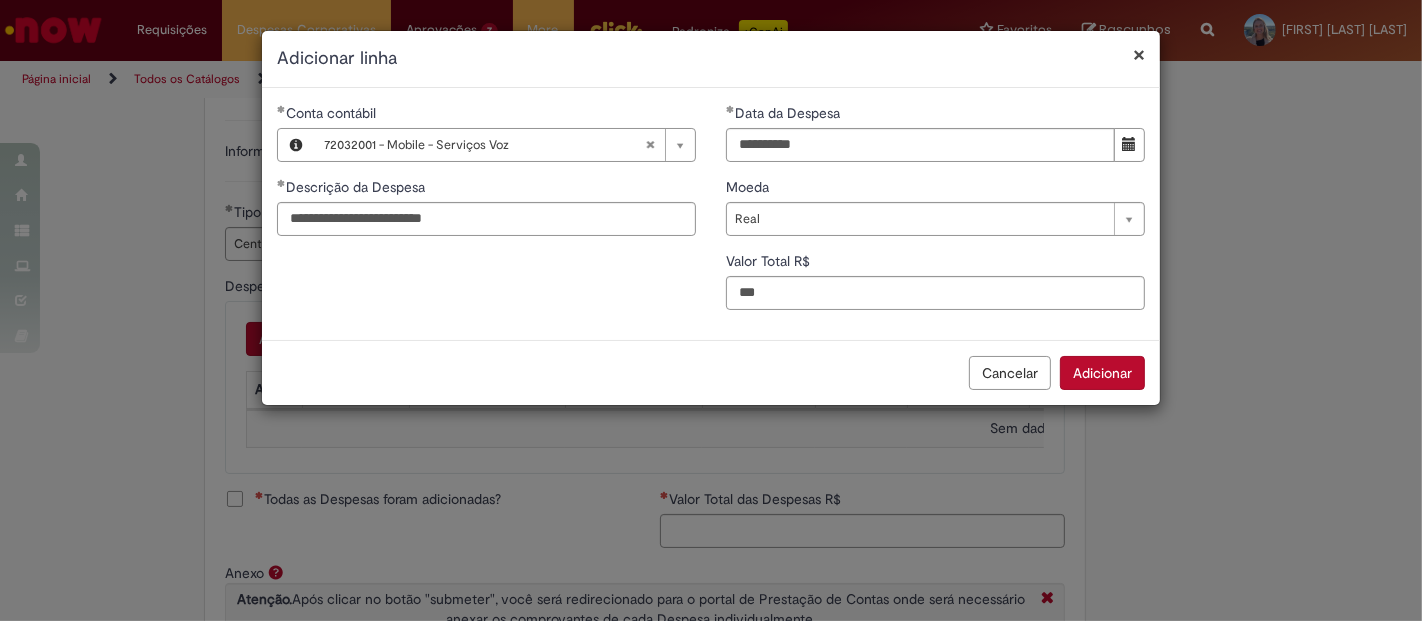 click on "Adicionar" at bounding box center (1102, 373) 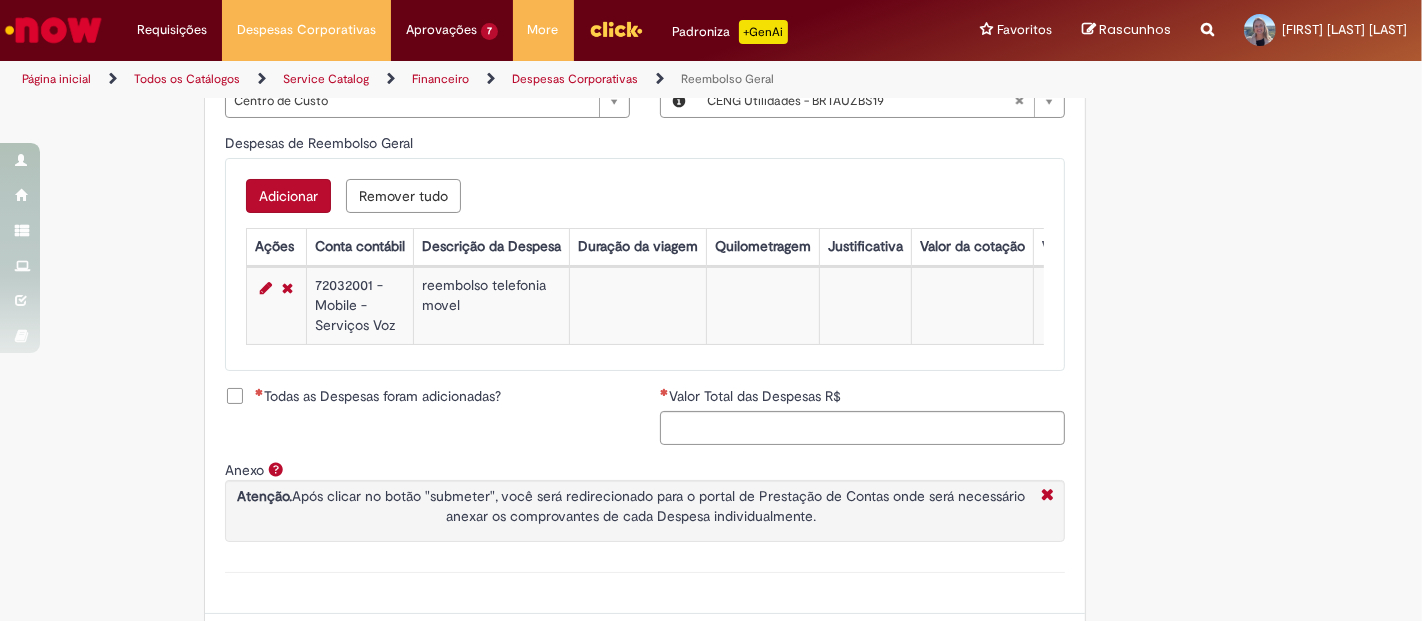 scroll, scrollTop: 888, scrollLeft: 0, axis: vertical 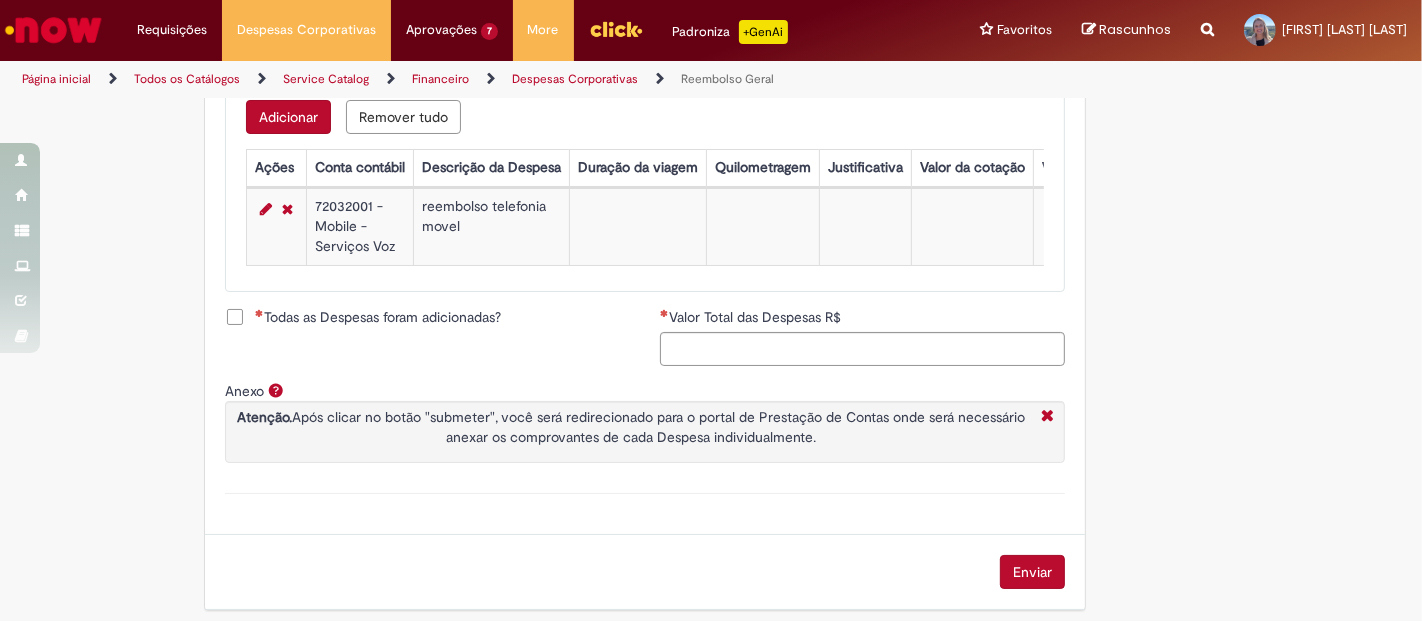click on "Todas as Despesas foram adicionadas?" at bounding box center (378, 317) 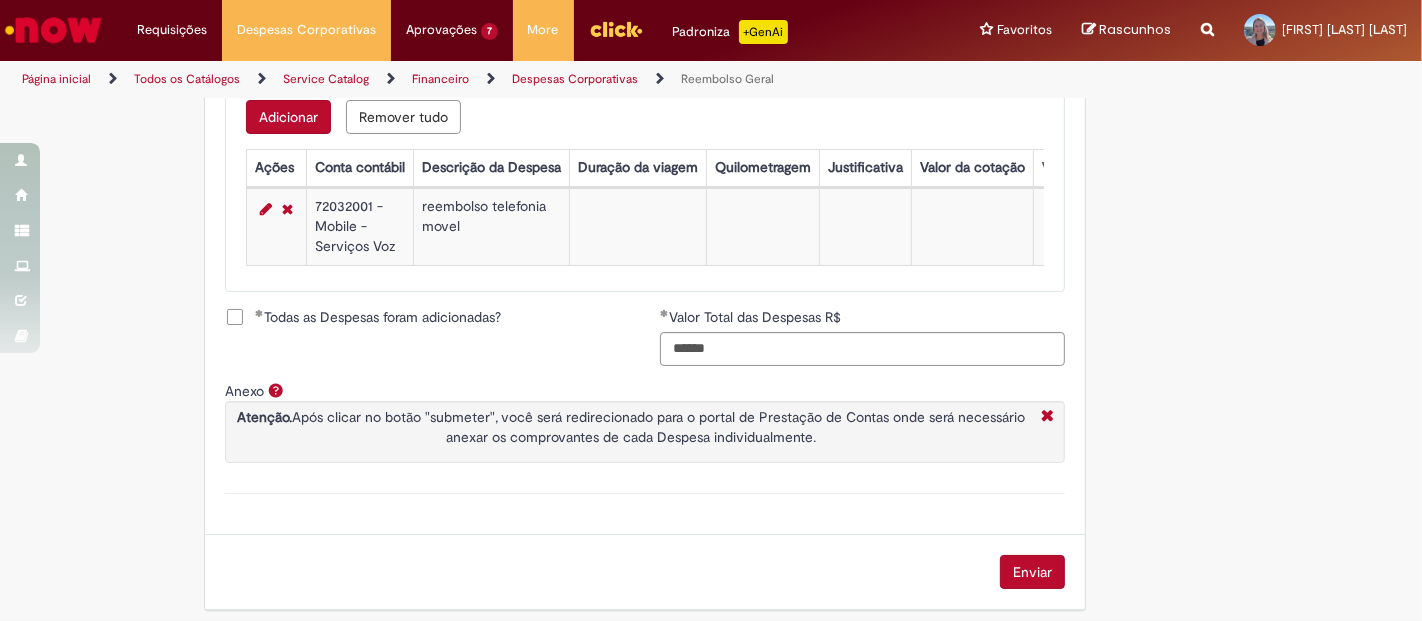 click on "Enviar" at bounding box center [1032, 572] 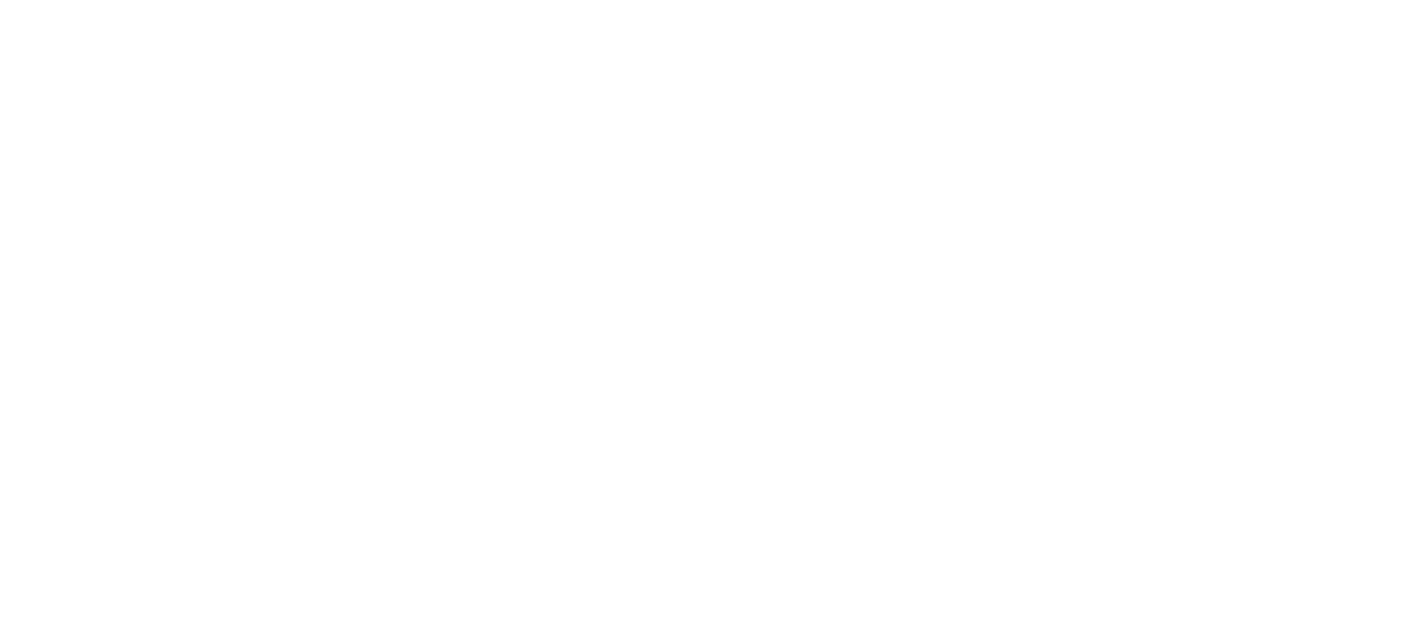 scroll, scrollTop: 0, scrollLeft: 0, axis: both 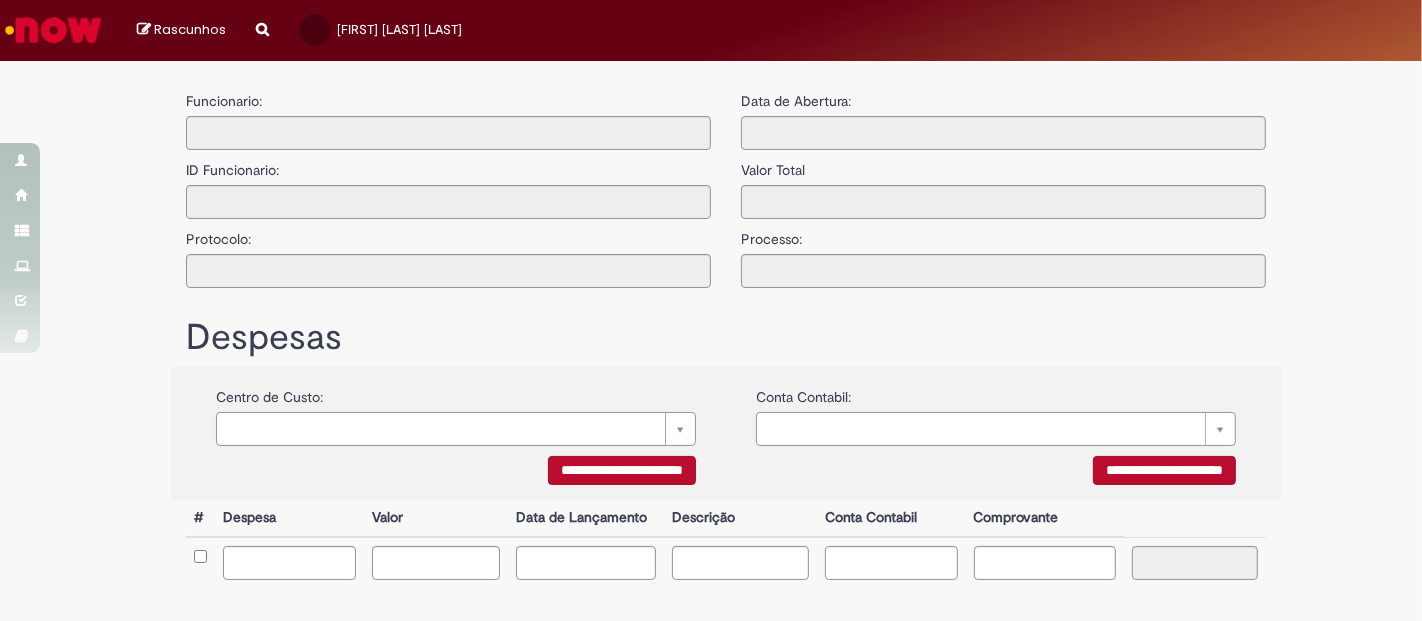 type on "**********" 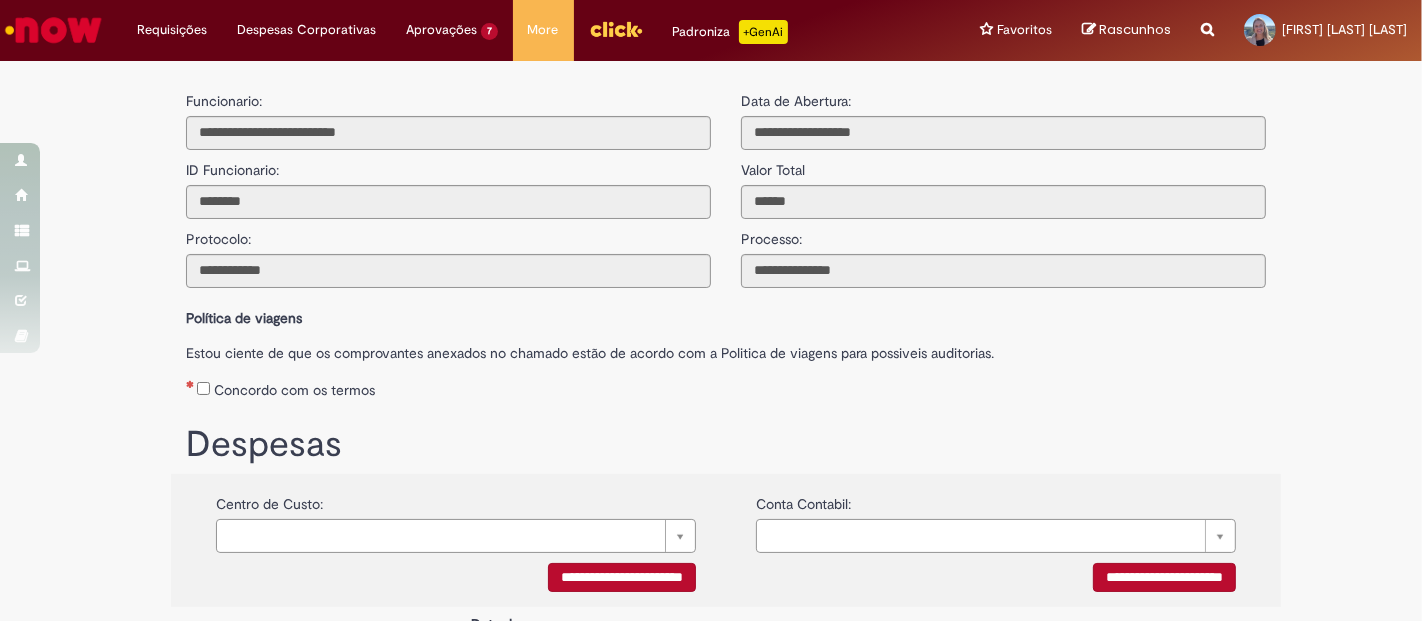 scroll, scrollTop: 356, scrollLeft: 0, axis: vertical 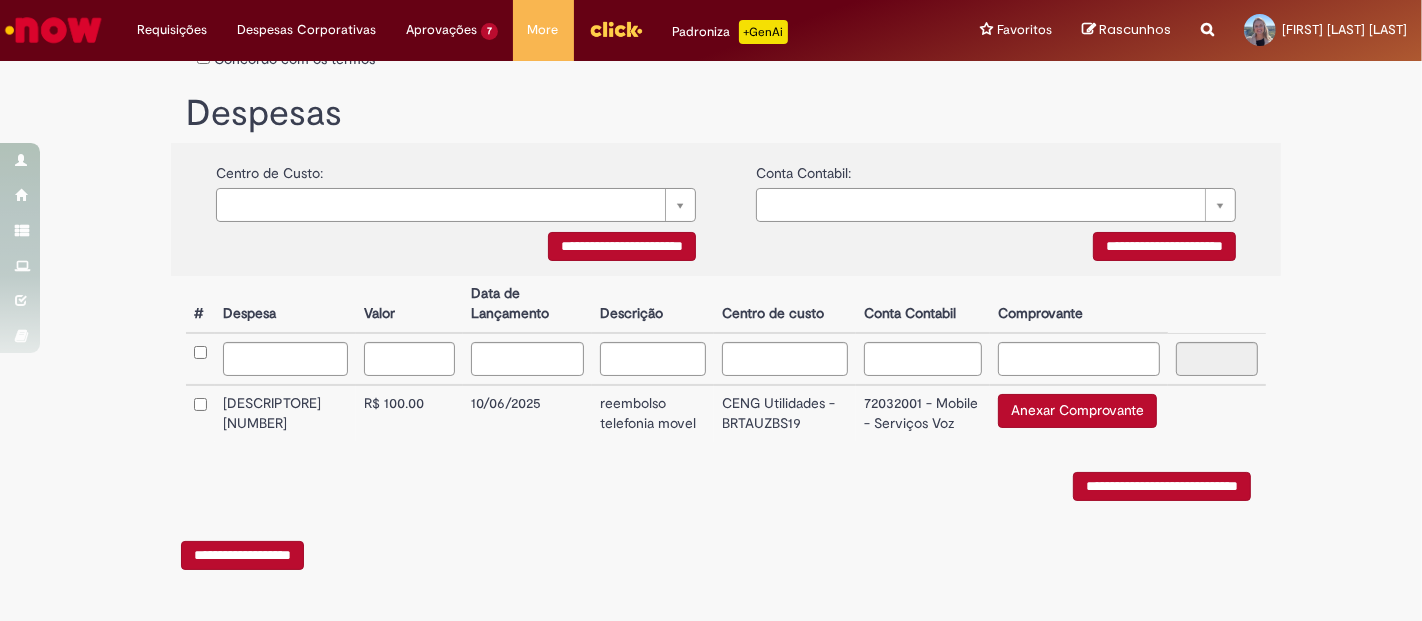 click on "Anexar Comprovante" at bounding box center (1077, 411) 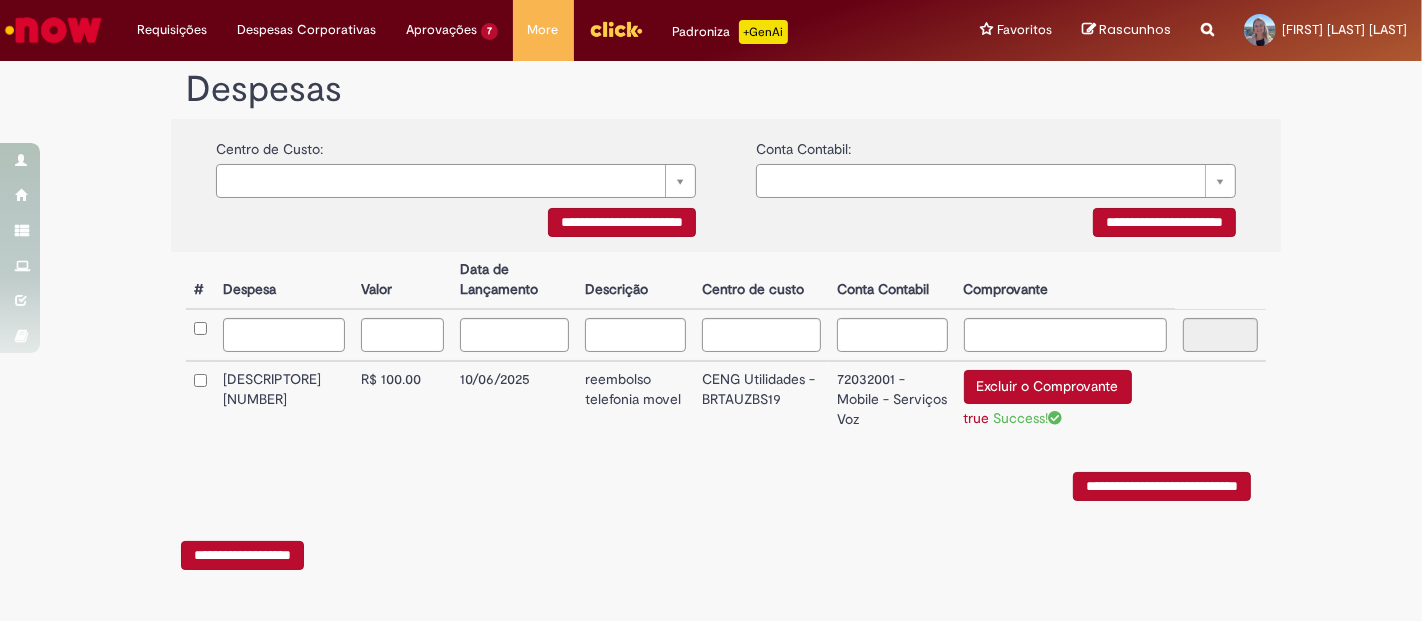 click on "**********" at bounding box center [1162, 486] 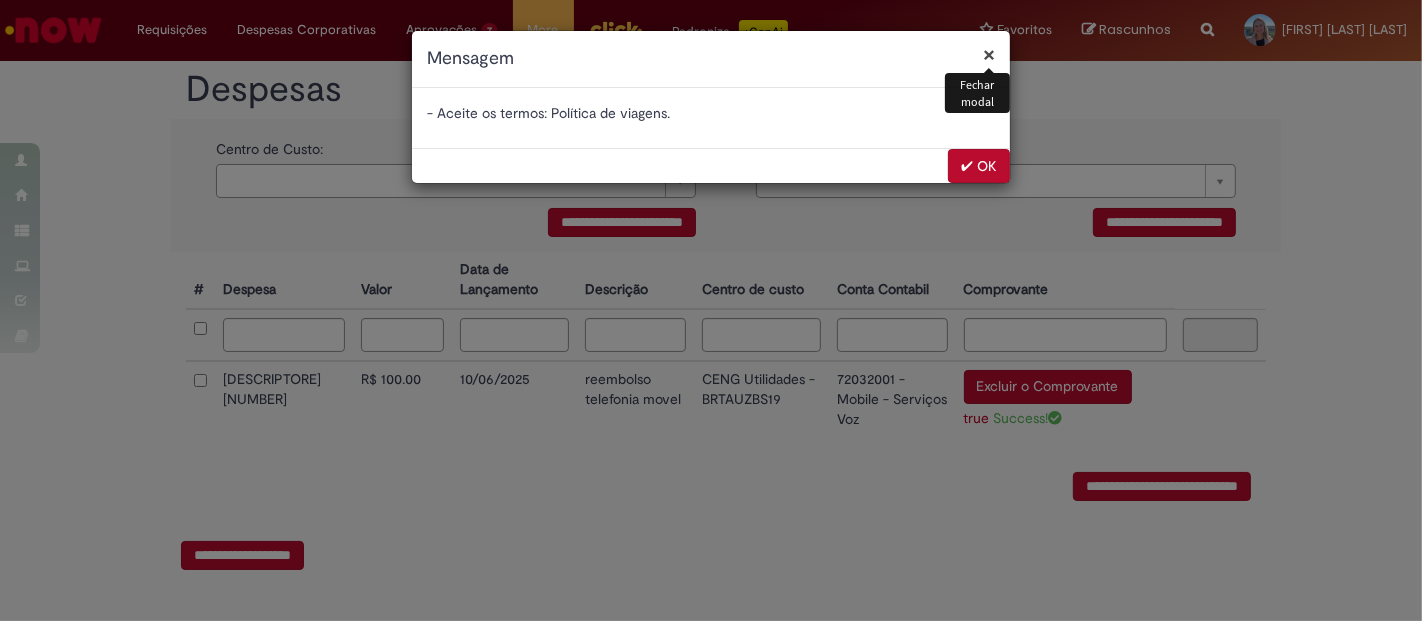 click on "✔ OK" at bounding box center [979, 166] 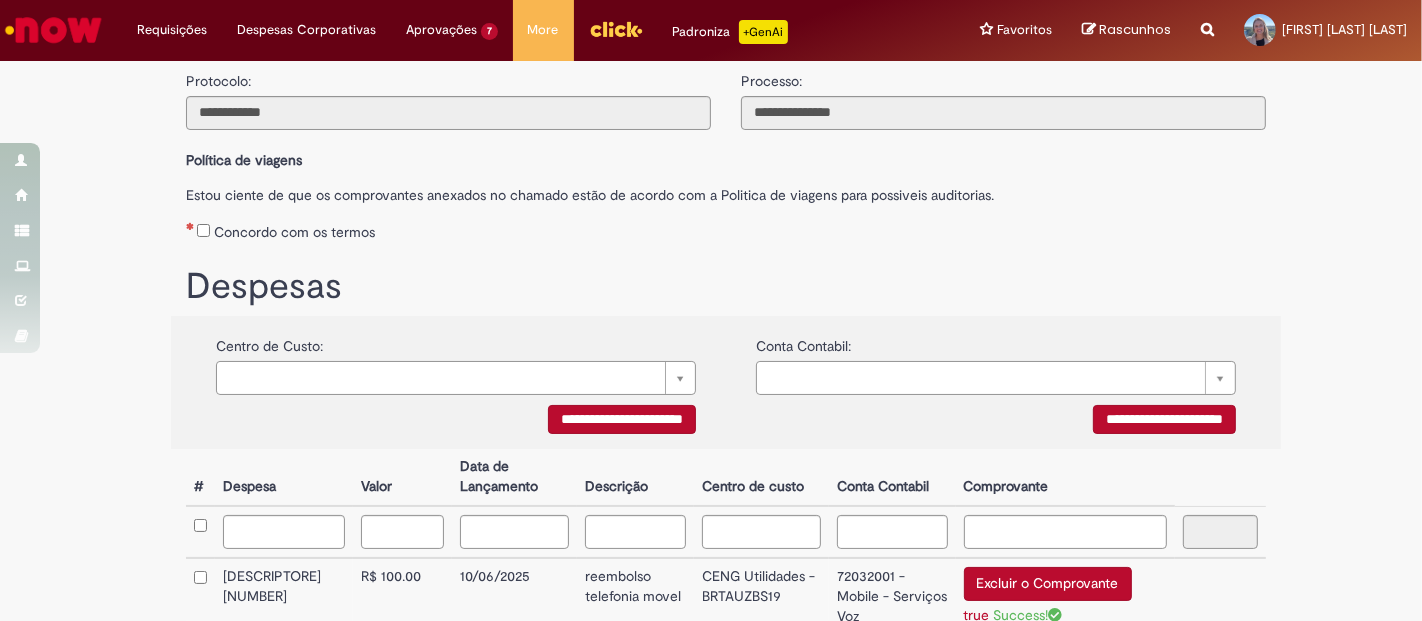 scroll, scrollTop: 22, scrollLeft: 0, axis: vertical 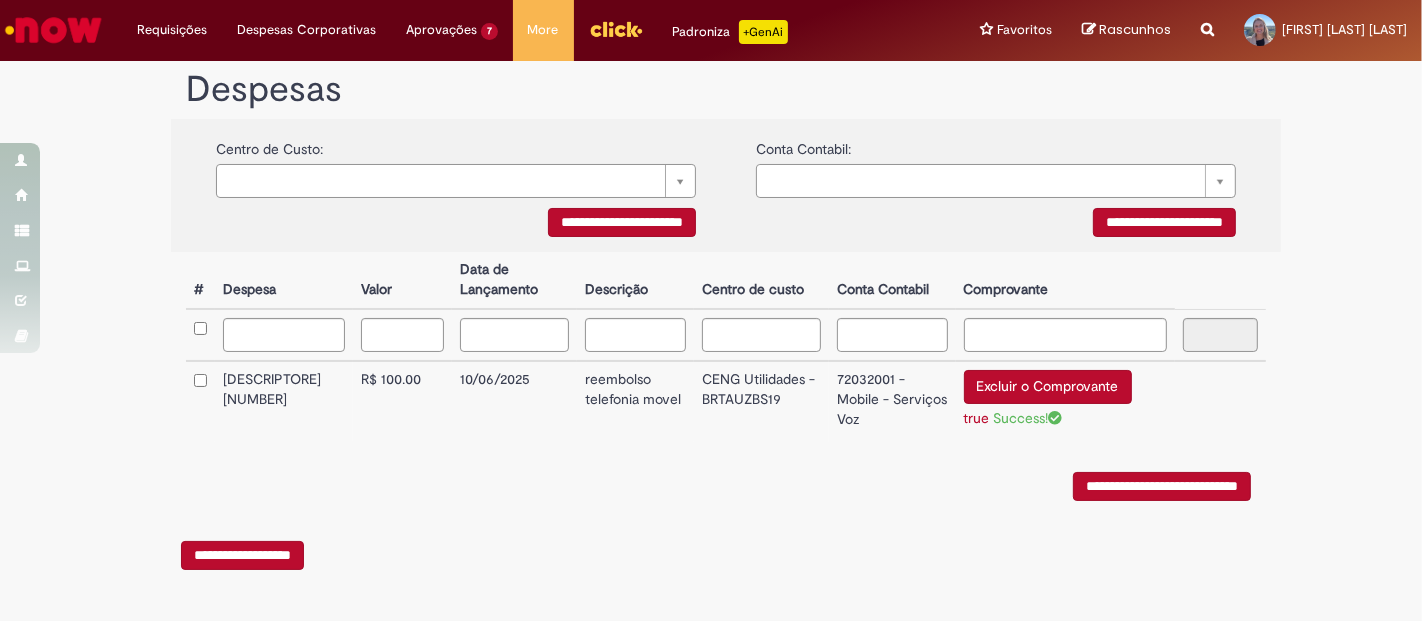 click on "**********" at bounding box center [1162, 486] 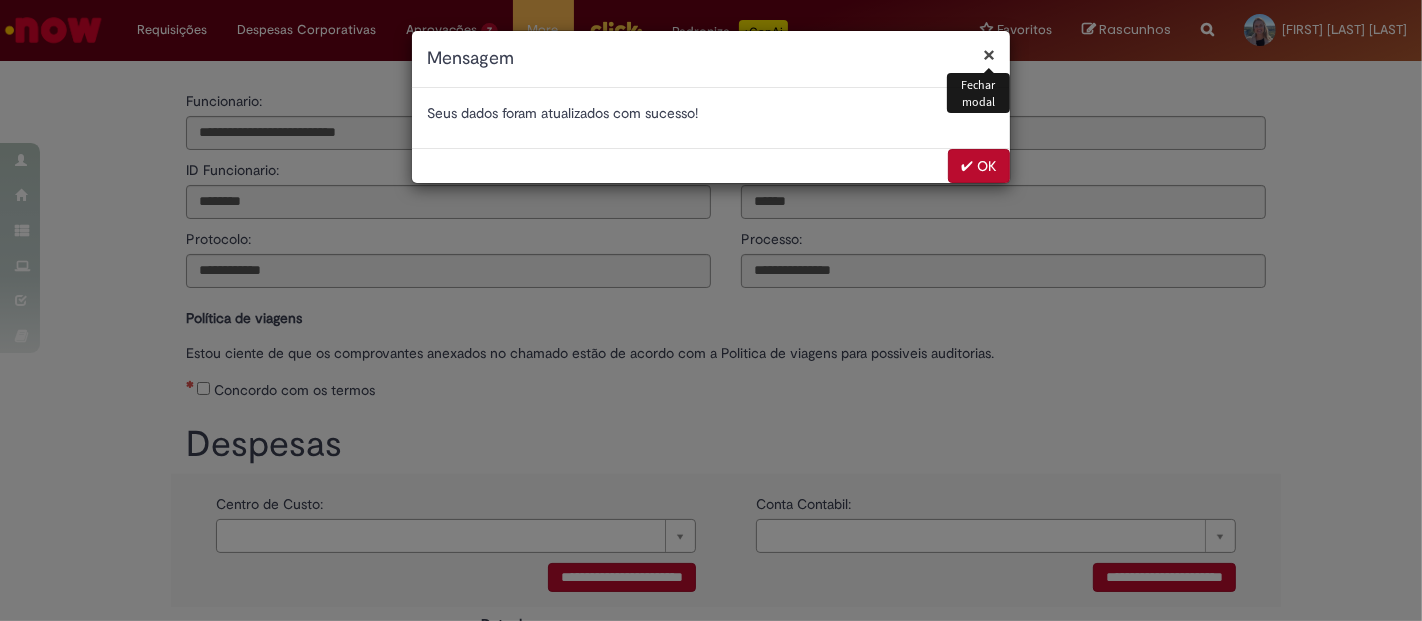 click on "✔ OK" at bounding box center (979, 166) 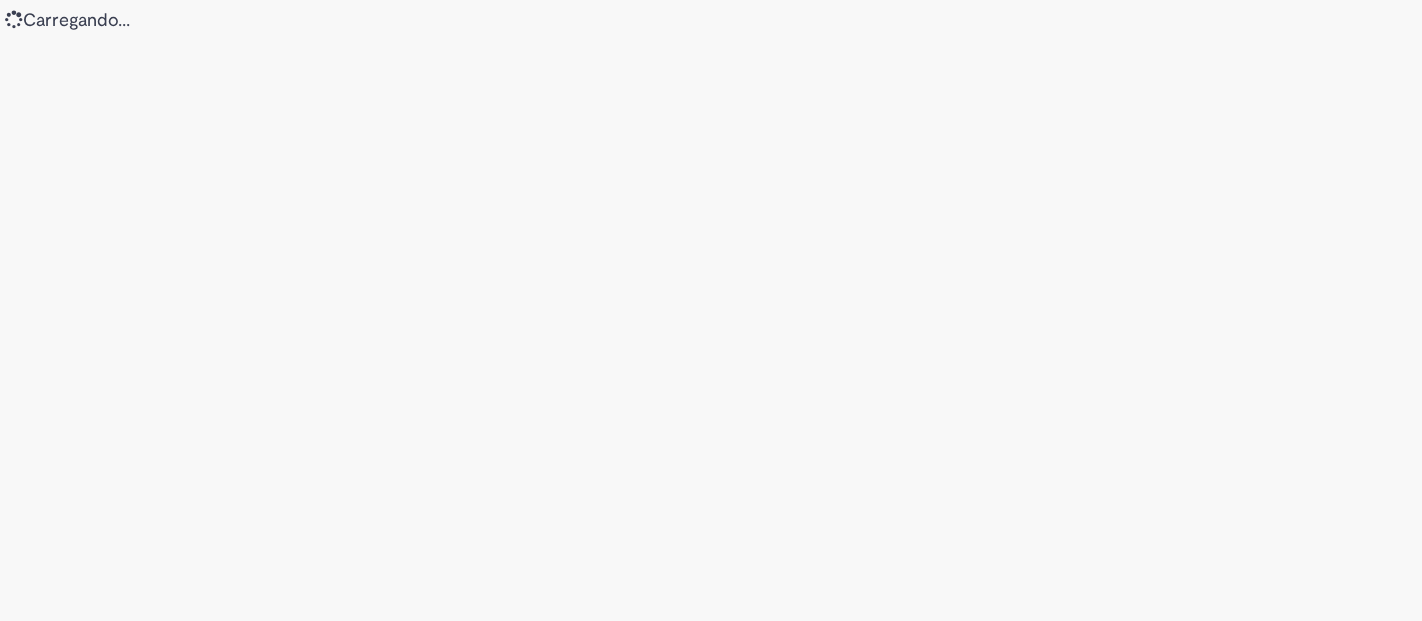 scroll, scrollTop: 0, scrollLeft: 0, axis: both 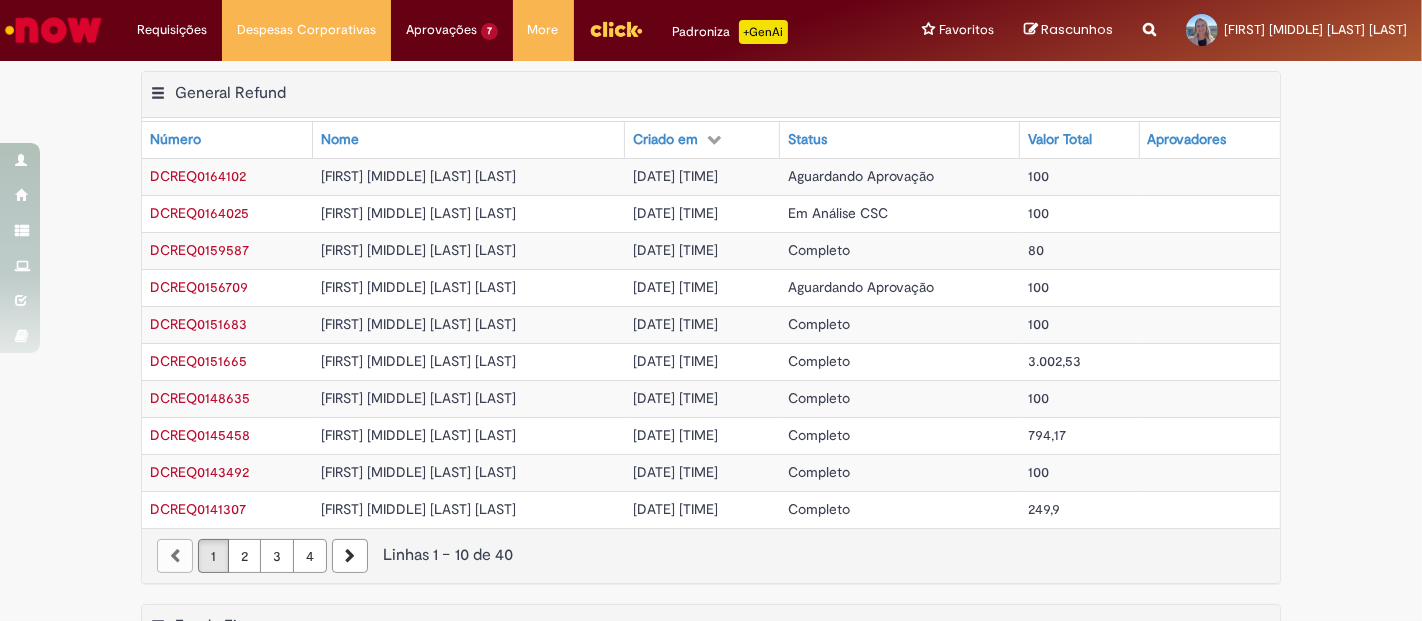 click on "Aguardando Aprovação" at bounding box center (861, 287) 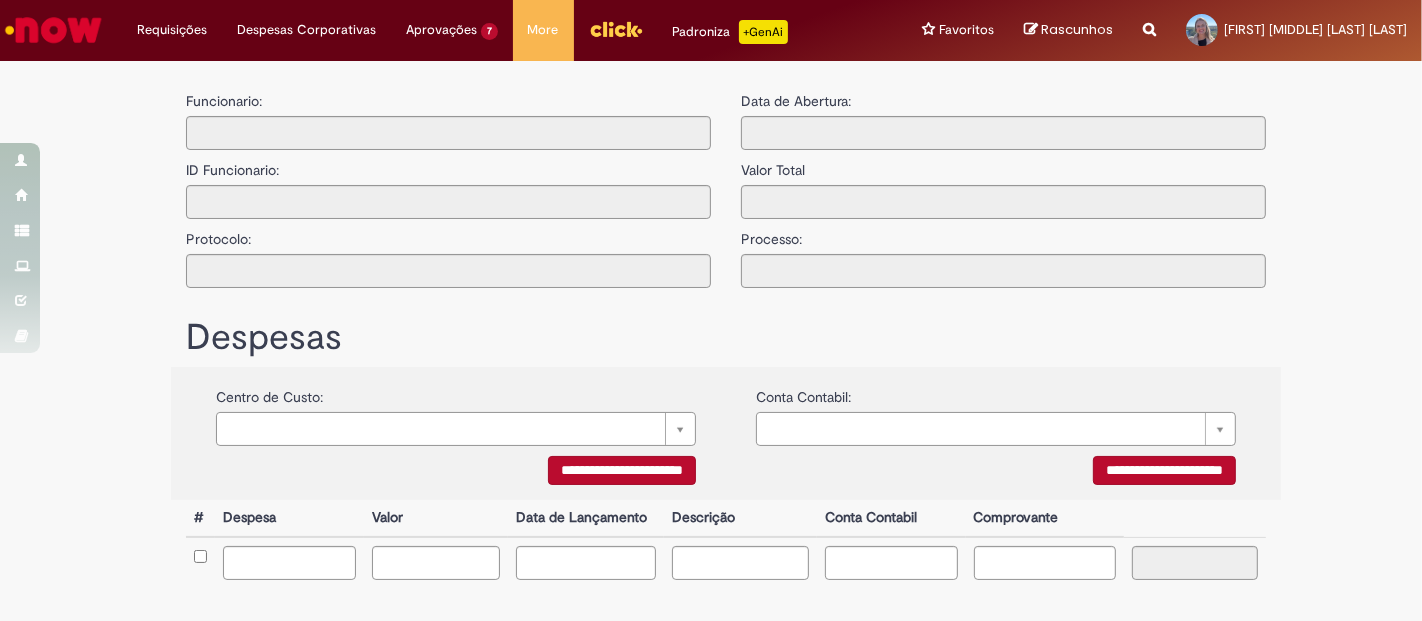 type on "**********" 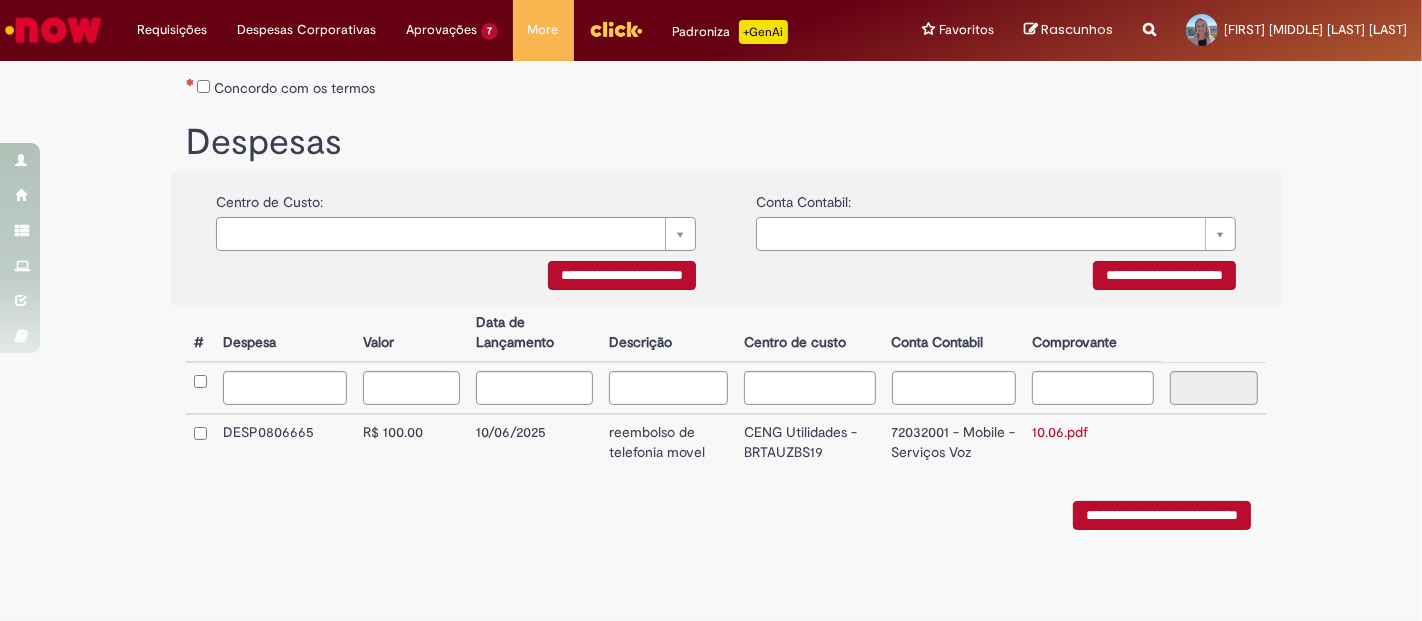 scroll, scrollTop: 0, scrollLeft: 0, axis: both 